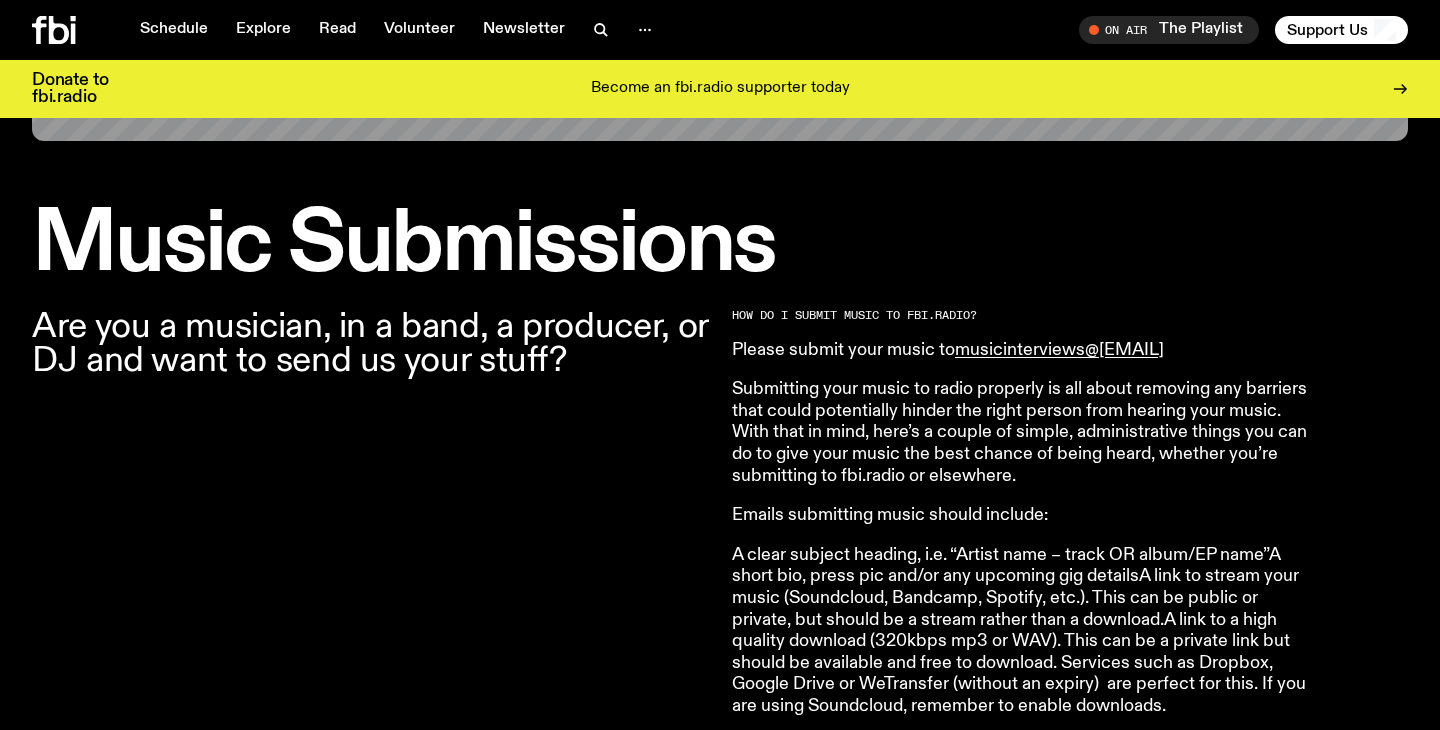 scroll, scrollTop: 535, scrollLeft: 0, axis: vertical 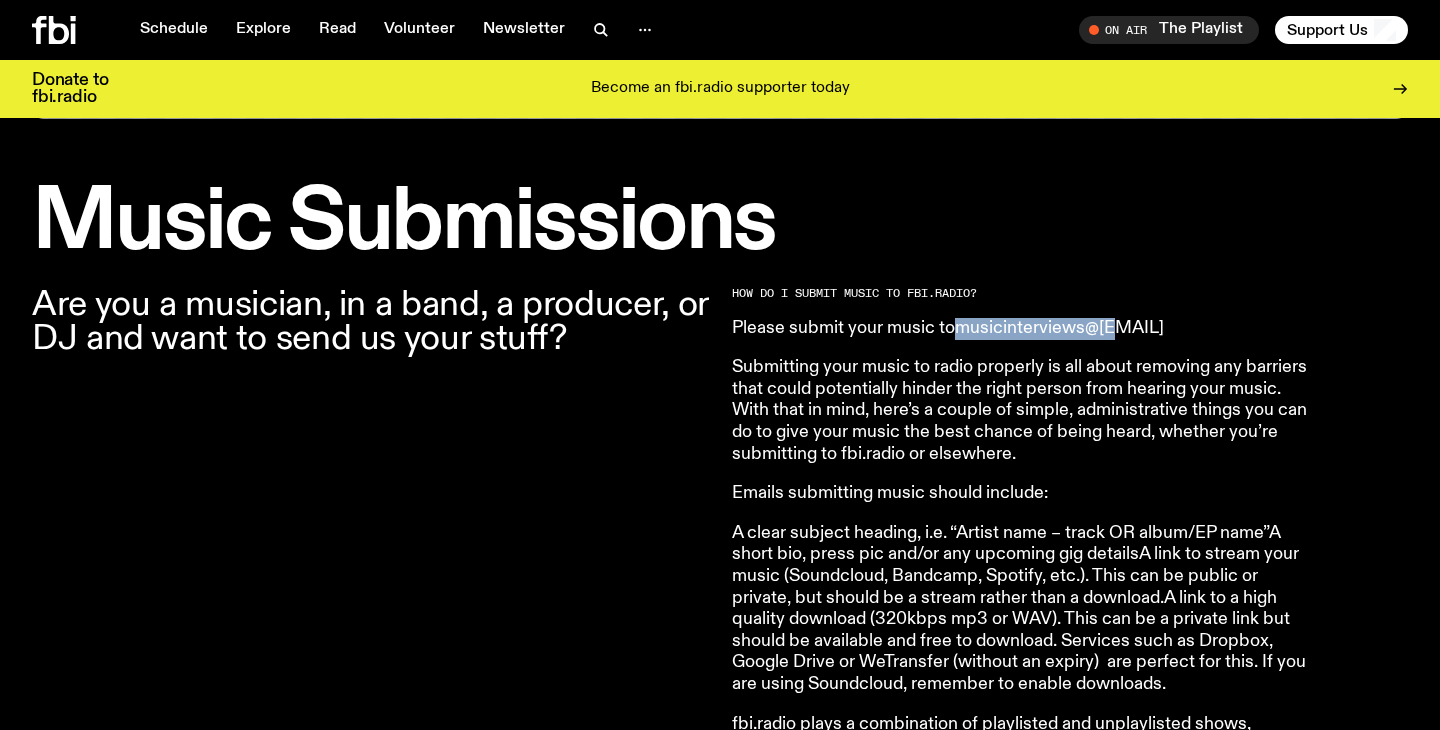 drag, startPoint x: 1168, startPoint y: 329, endPoint x: 962, endPoint y: 329, distance: 206 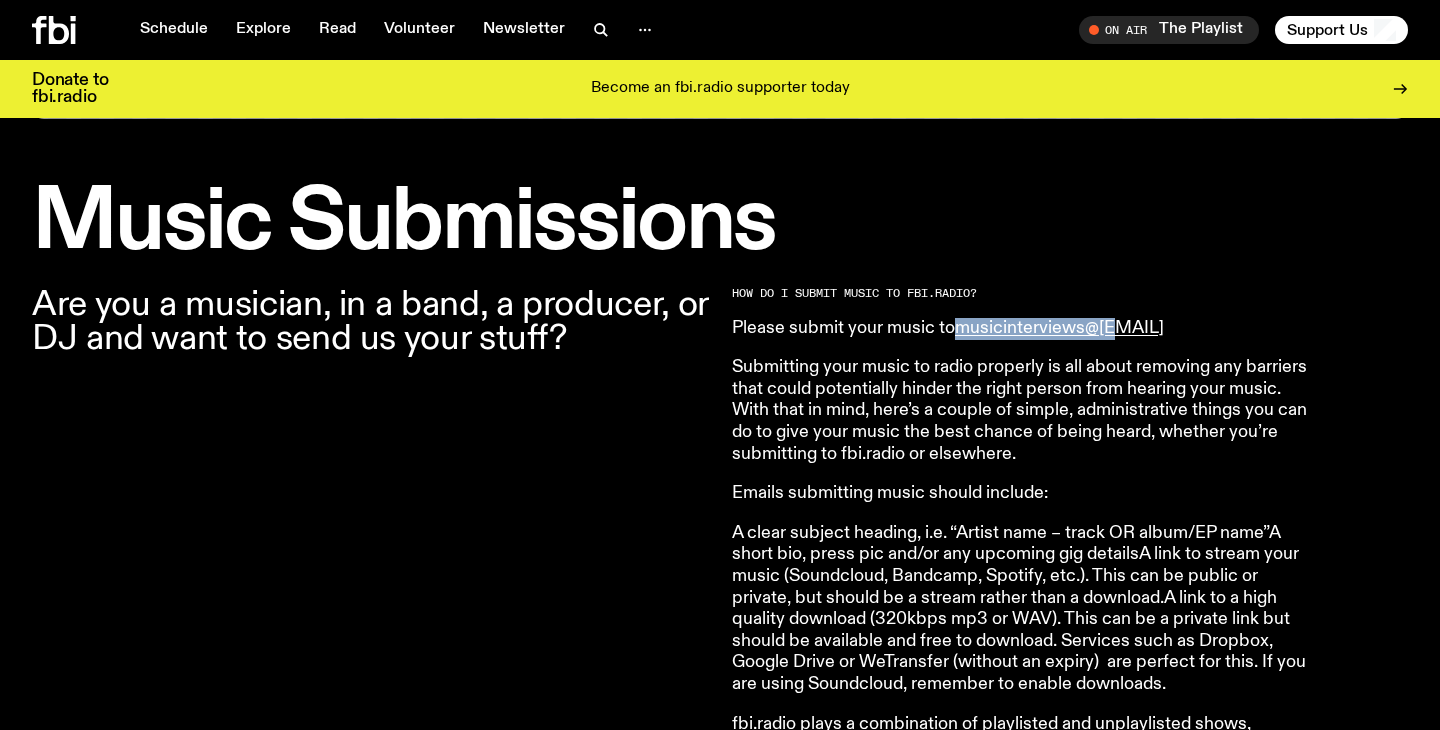 copy on "musicinterviews@[EMAIL]" 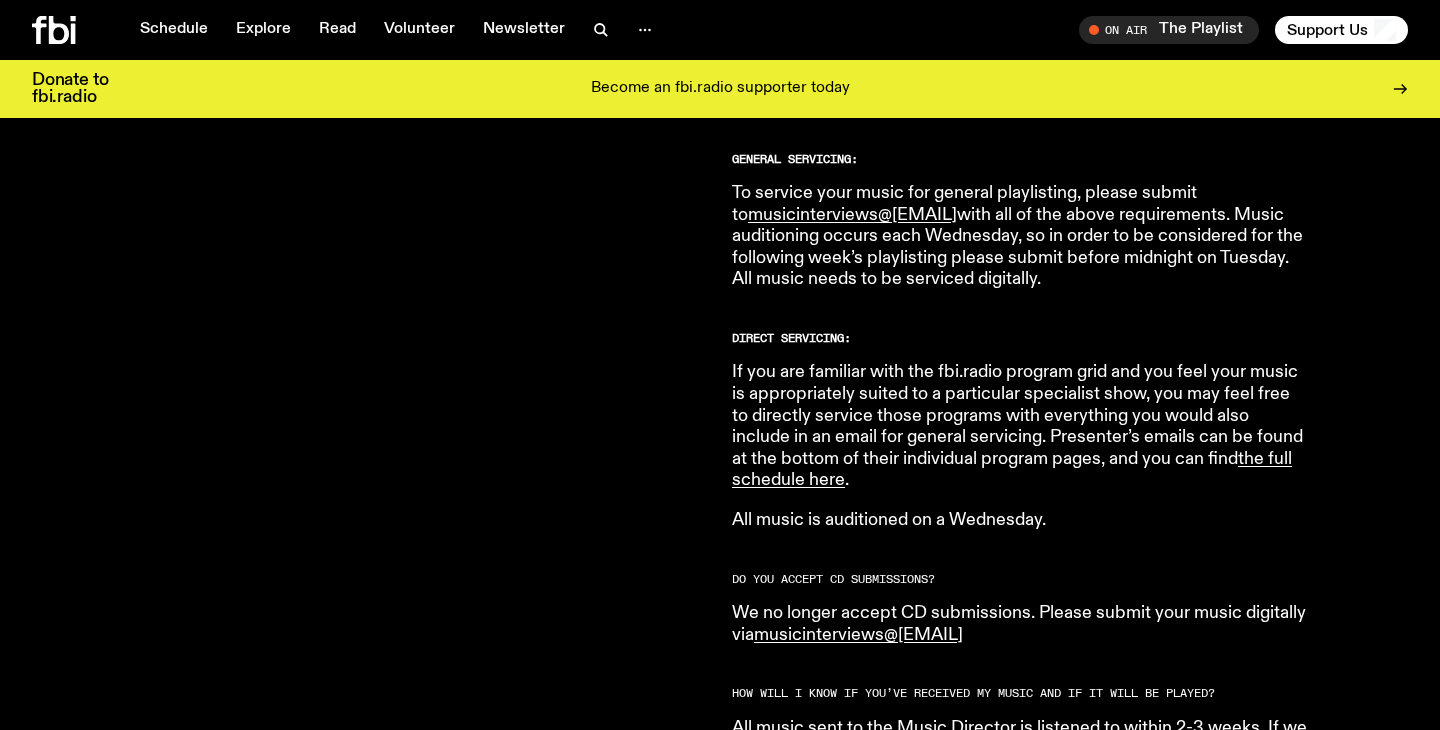 scroll, scrollTop: 1193, scrollLeft: 0, axis: vertical 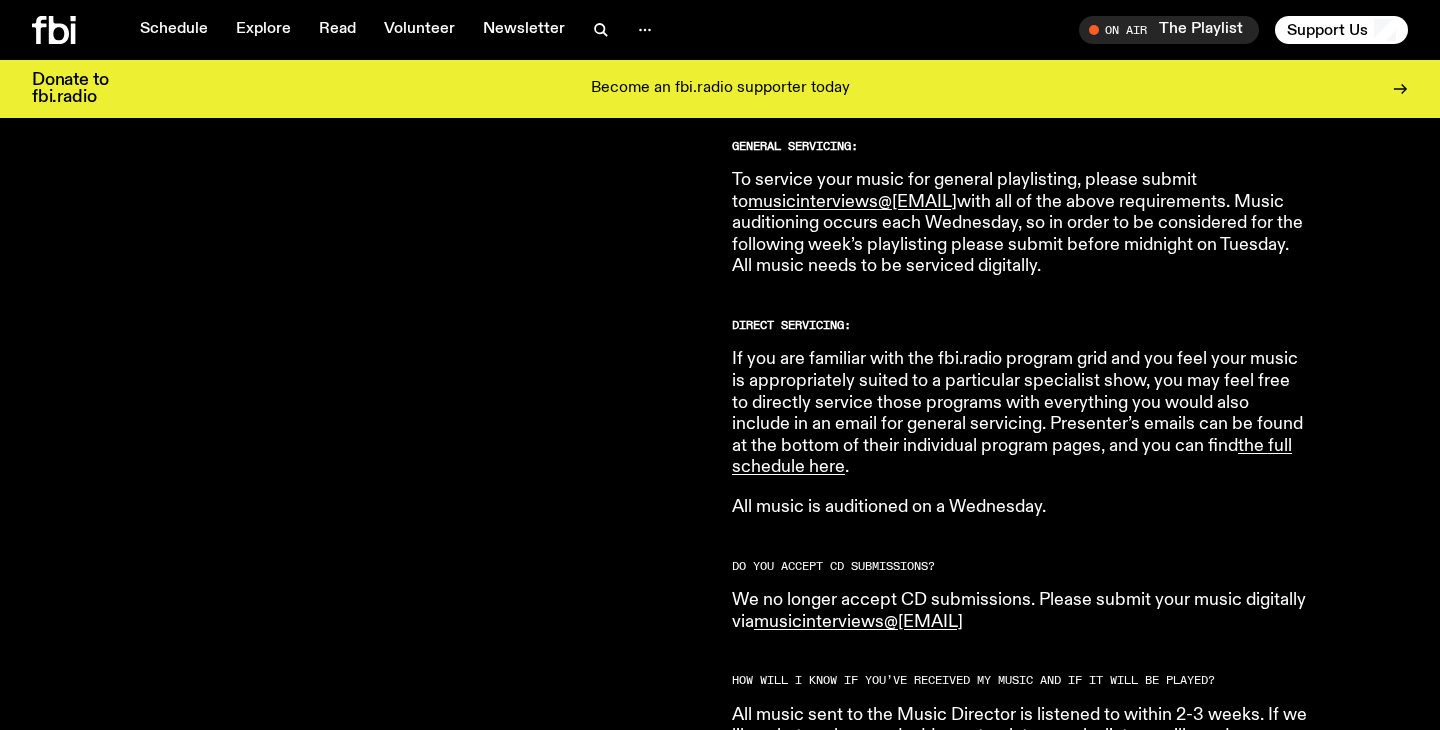 click on "If you are familiar with the fbi.radio program grid and you feel your music is appropriately suited to a particular specialist show, you may feel free to directly service those programs with everything you would also include in an email for general servicing. Presenter’s emails can be found at the bottom of their individual program pages, and you can find  the full schedule here ." at bounding box center [1020, 414] 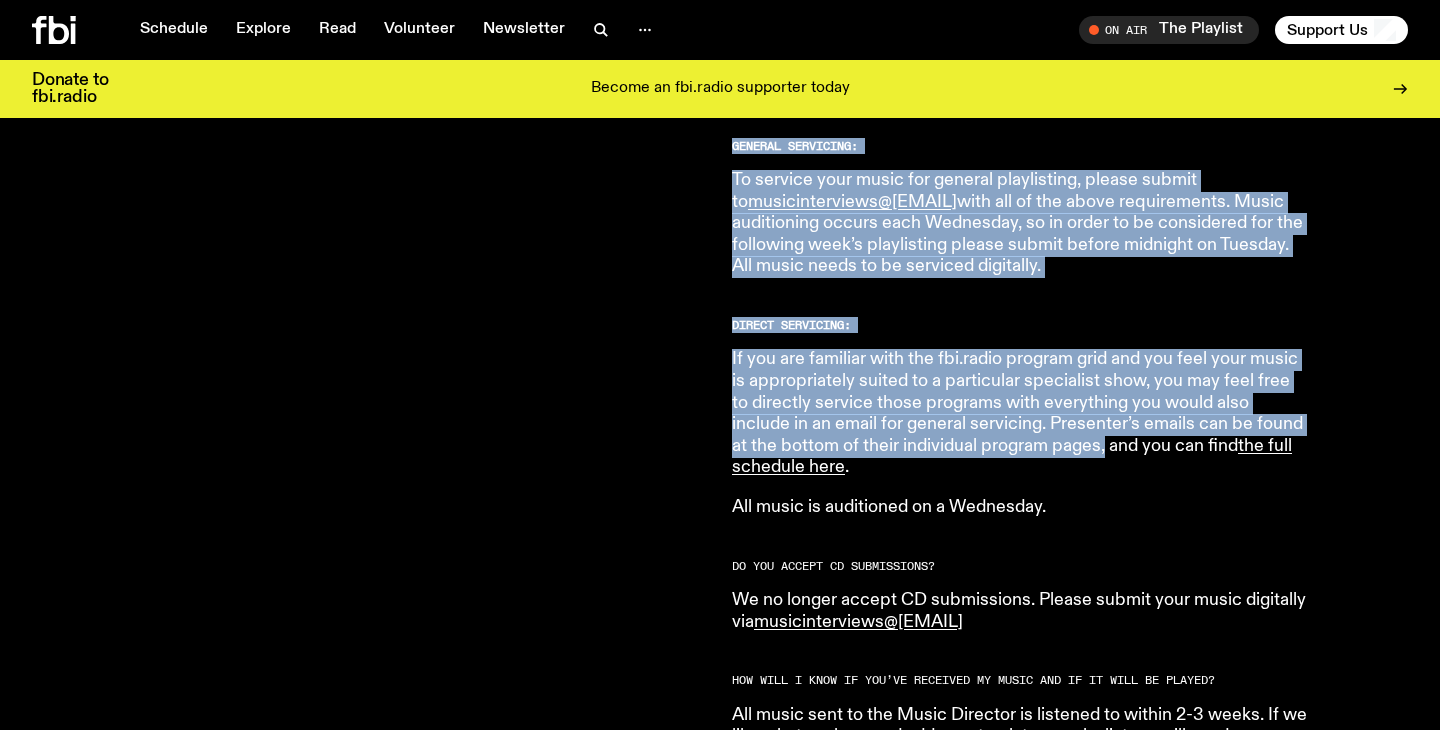 drag, startPoint x: 1055, startPoint y: 456, endPoint x: 691, endPoint y: 286, distance: 401.7412 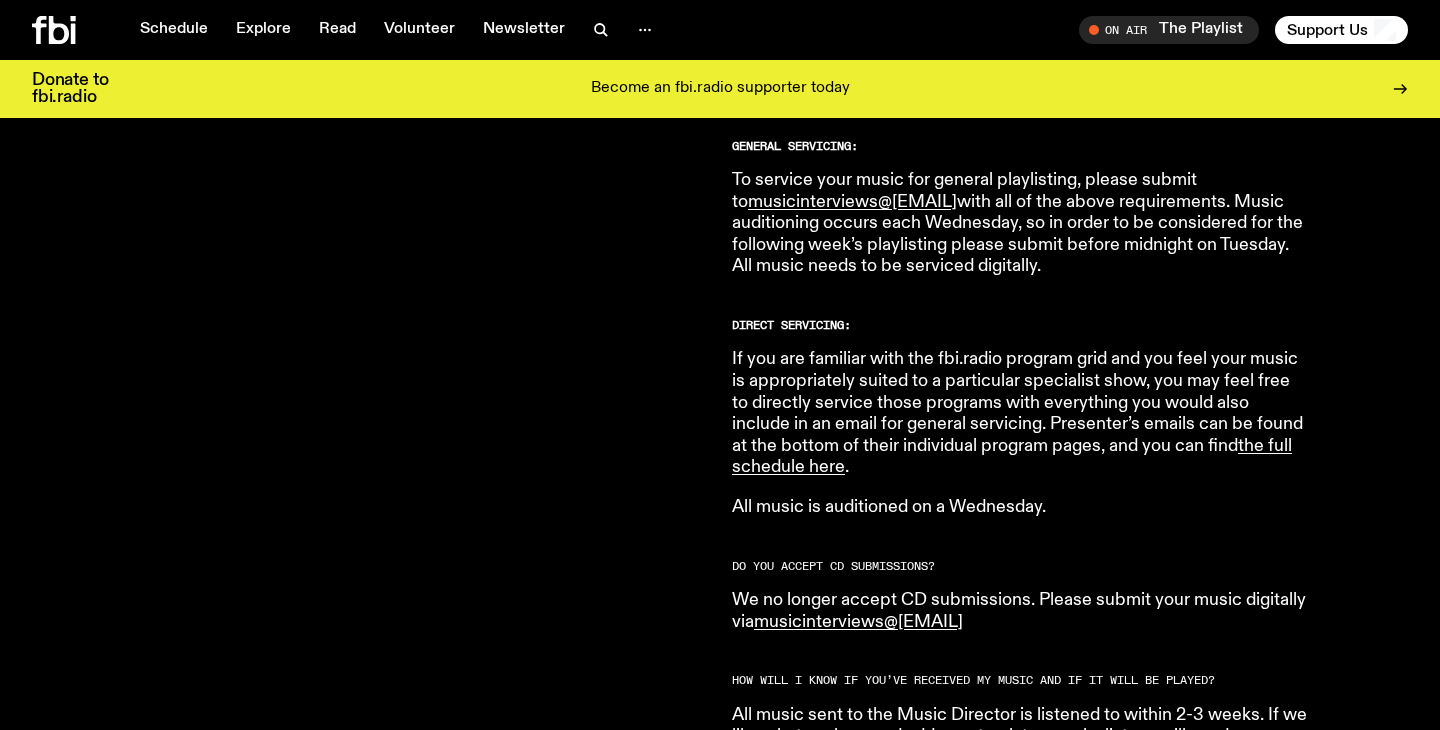 click on "Are you a musician, in a band, a producer, or DJ and want to send us your stuff?" at bounding box center (370, 1245) 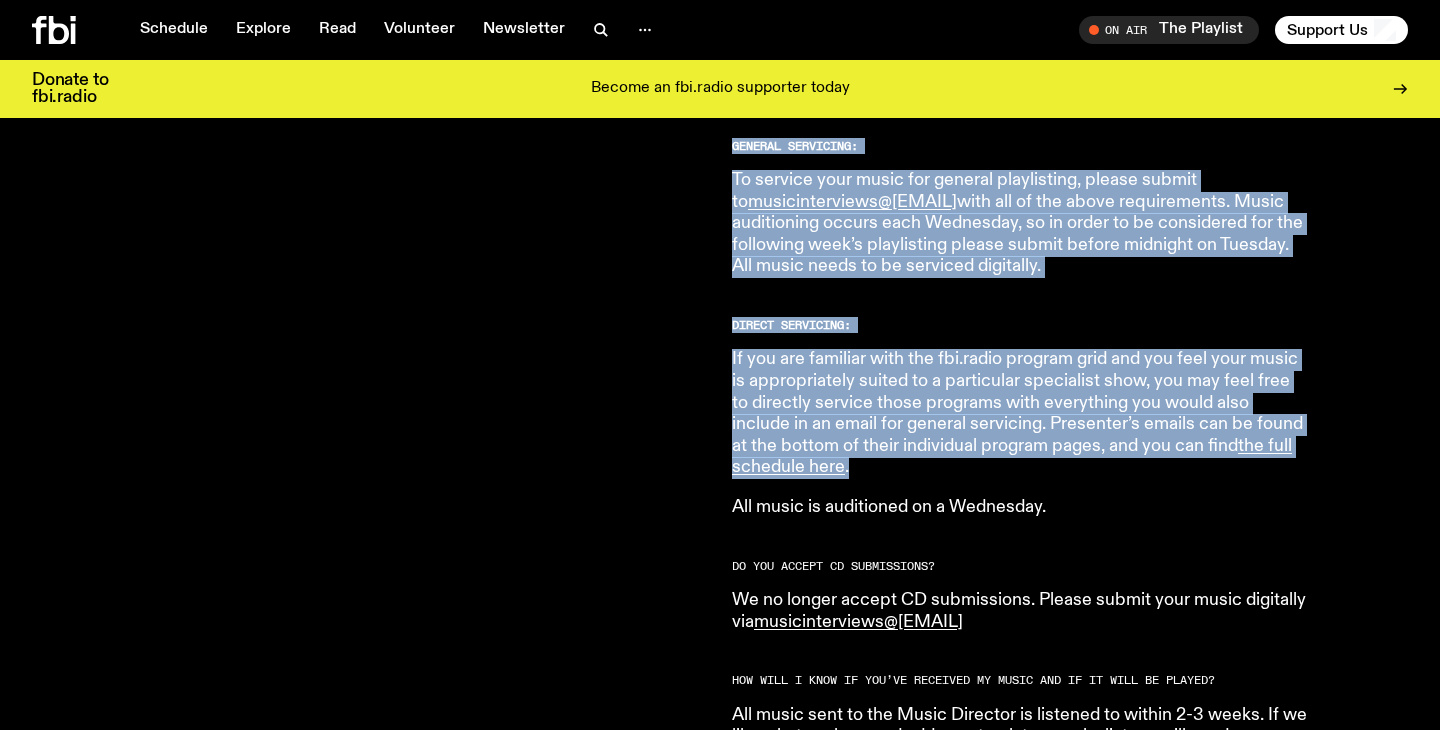 drag, startPoint x: 672, startPoint y: 358, endPoint x: 980, endPoint y: 492, distance: 335.88687 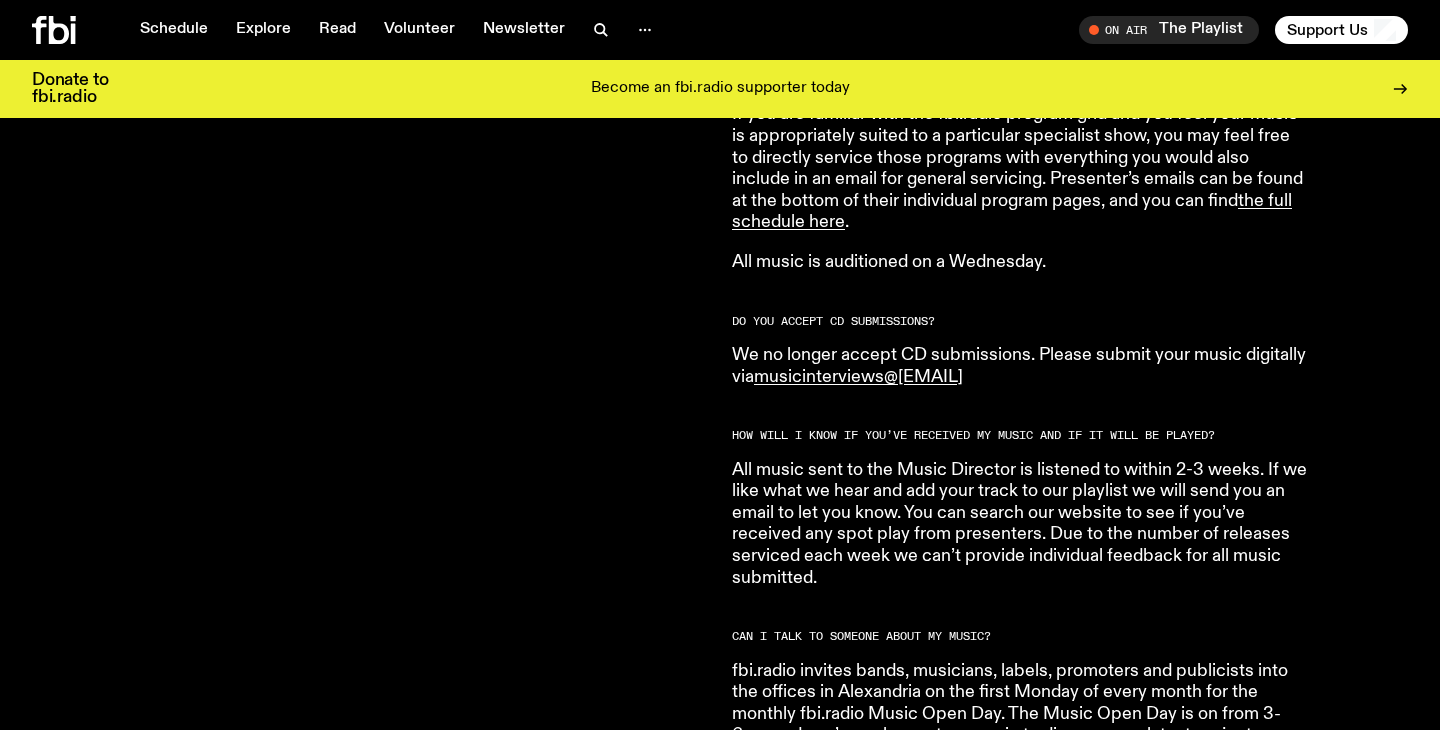 scroll, scrollTop: 1420, scrollLeft: 0, axis: vertical 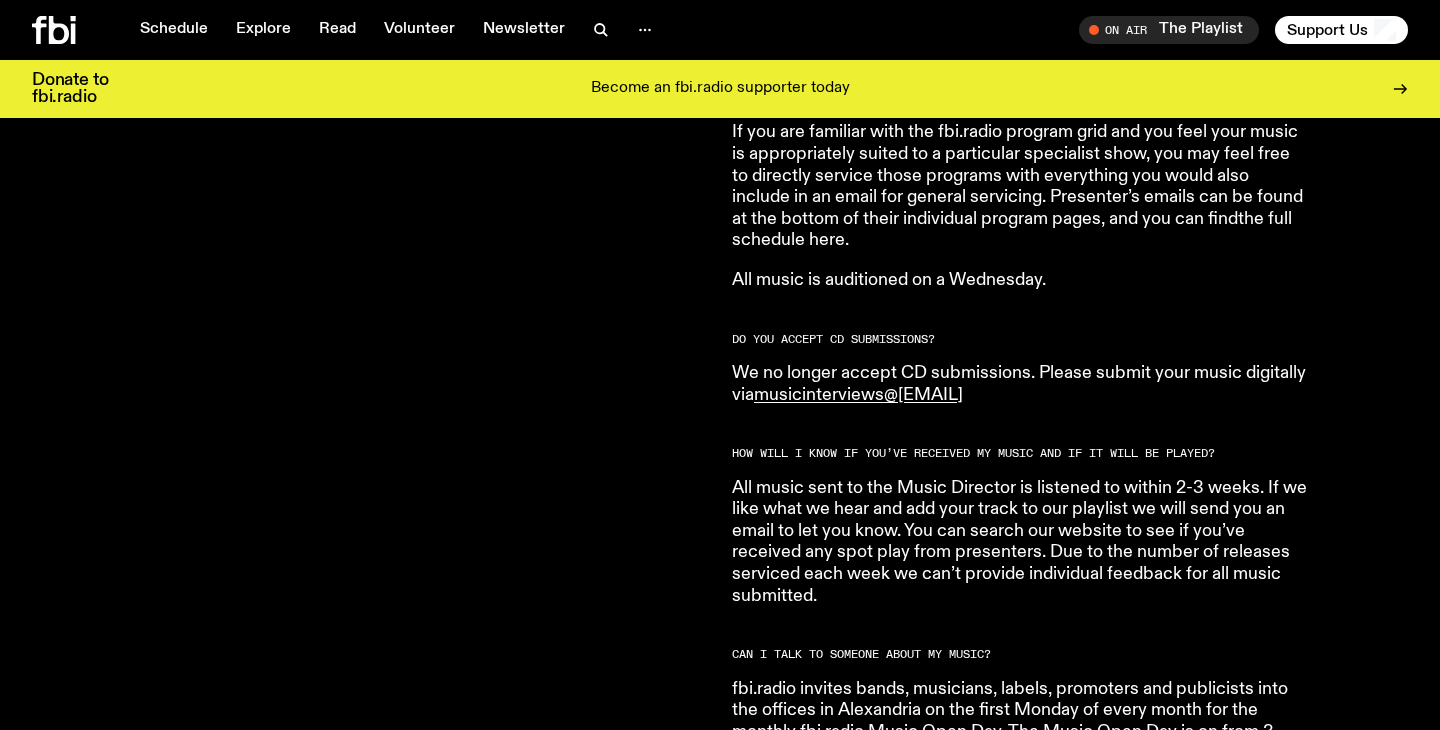 click on "the full schedule here" at bounding box center [1012, 230] 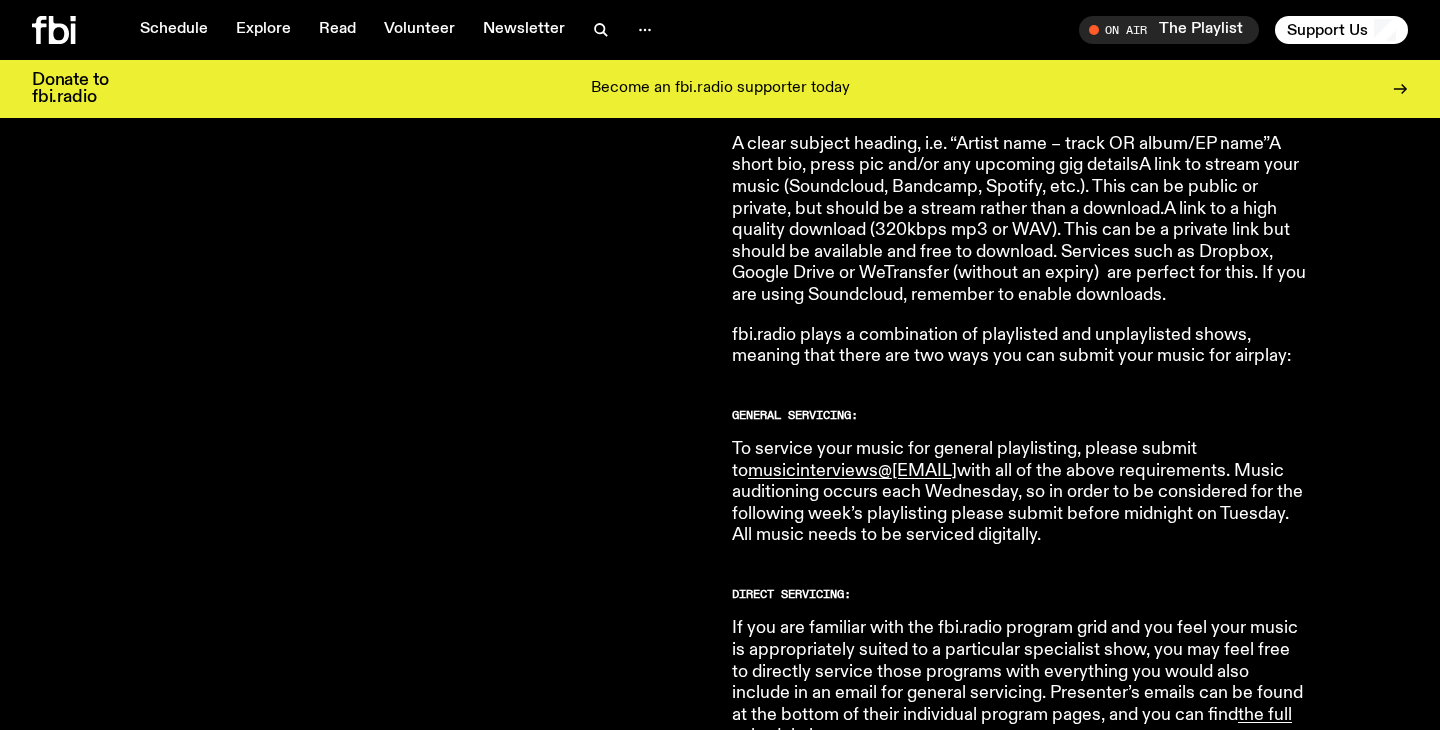 scroll, scrollTop: 0, scrollLeft: 0, axis: both 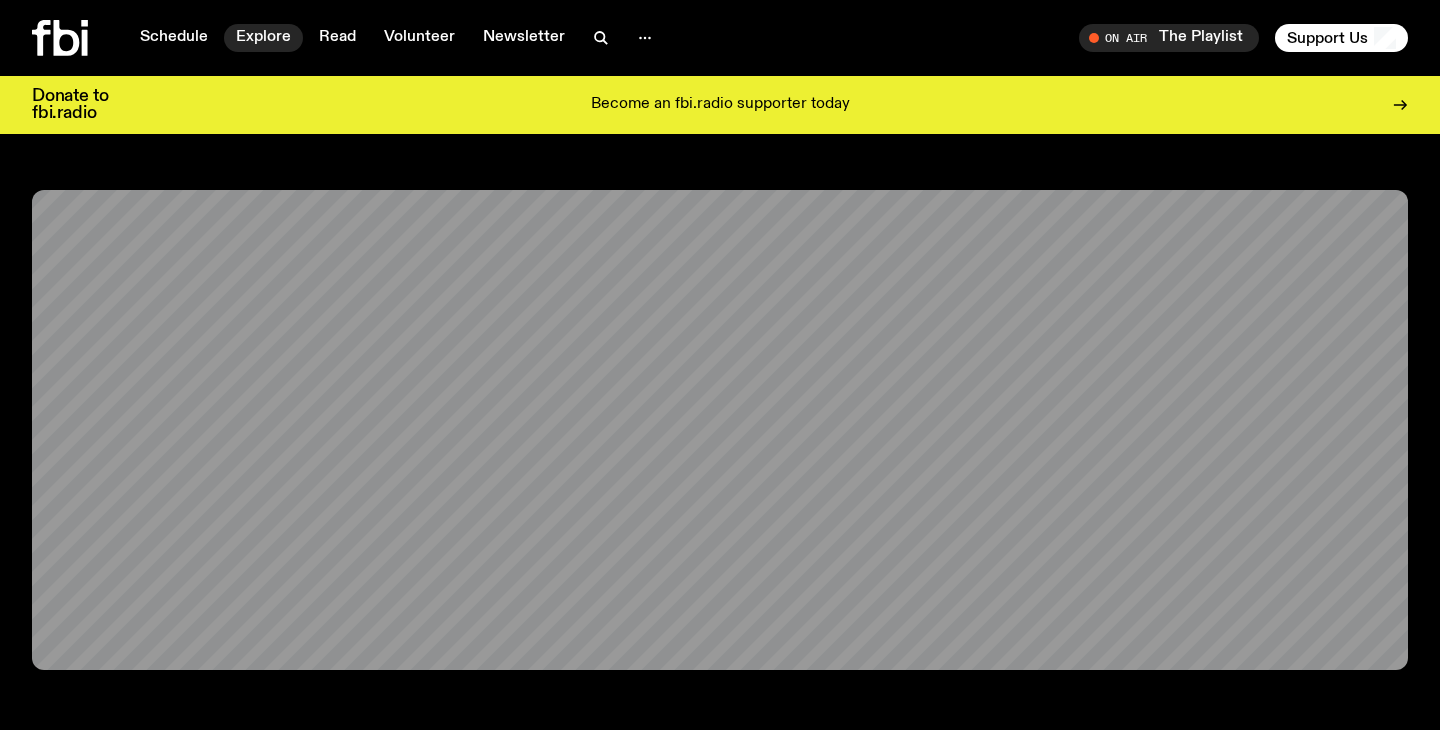 click on "Explore" at bounding box center [263, 38] 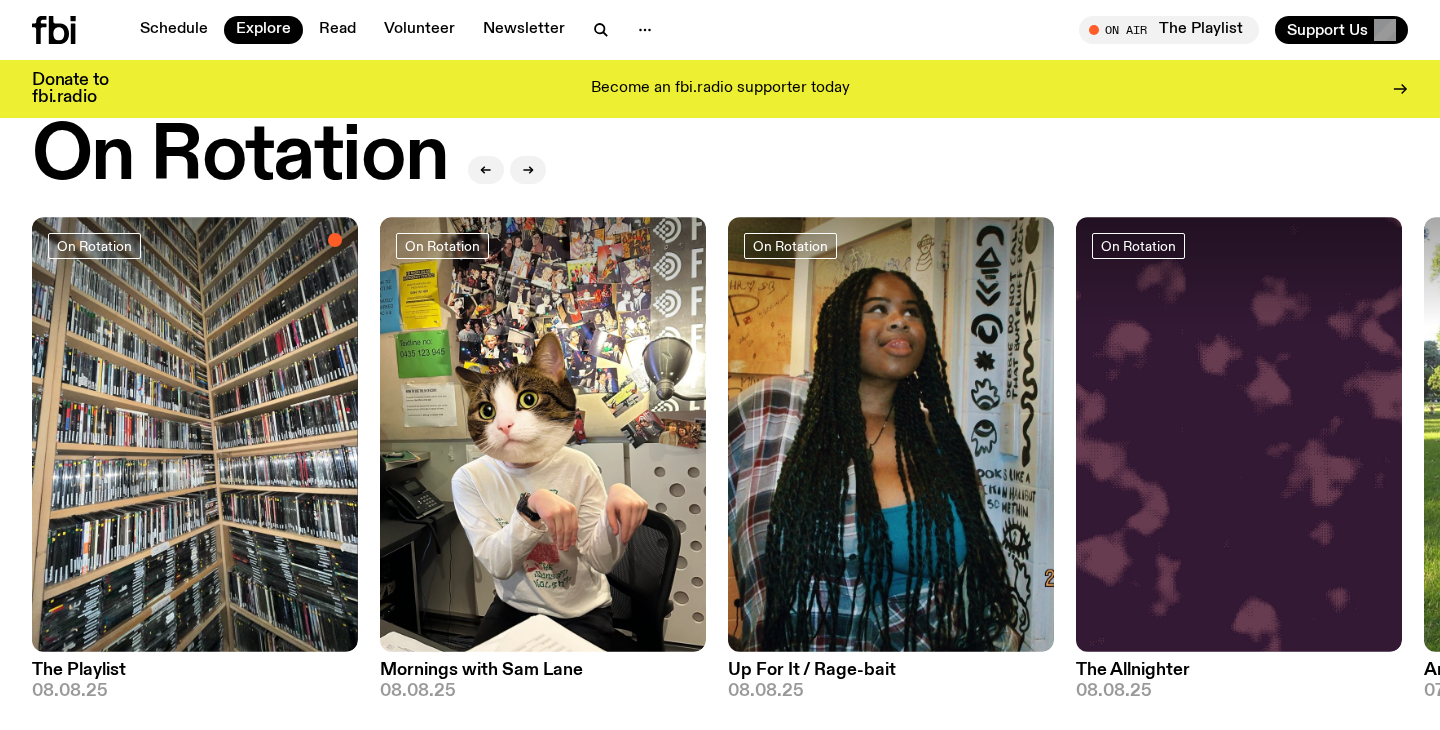 scroll, scrollTop: 783, scrollLeft: 0, axis: vertical 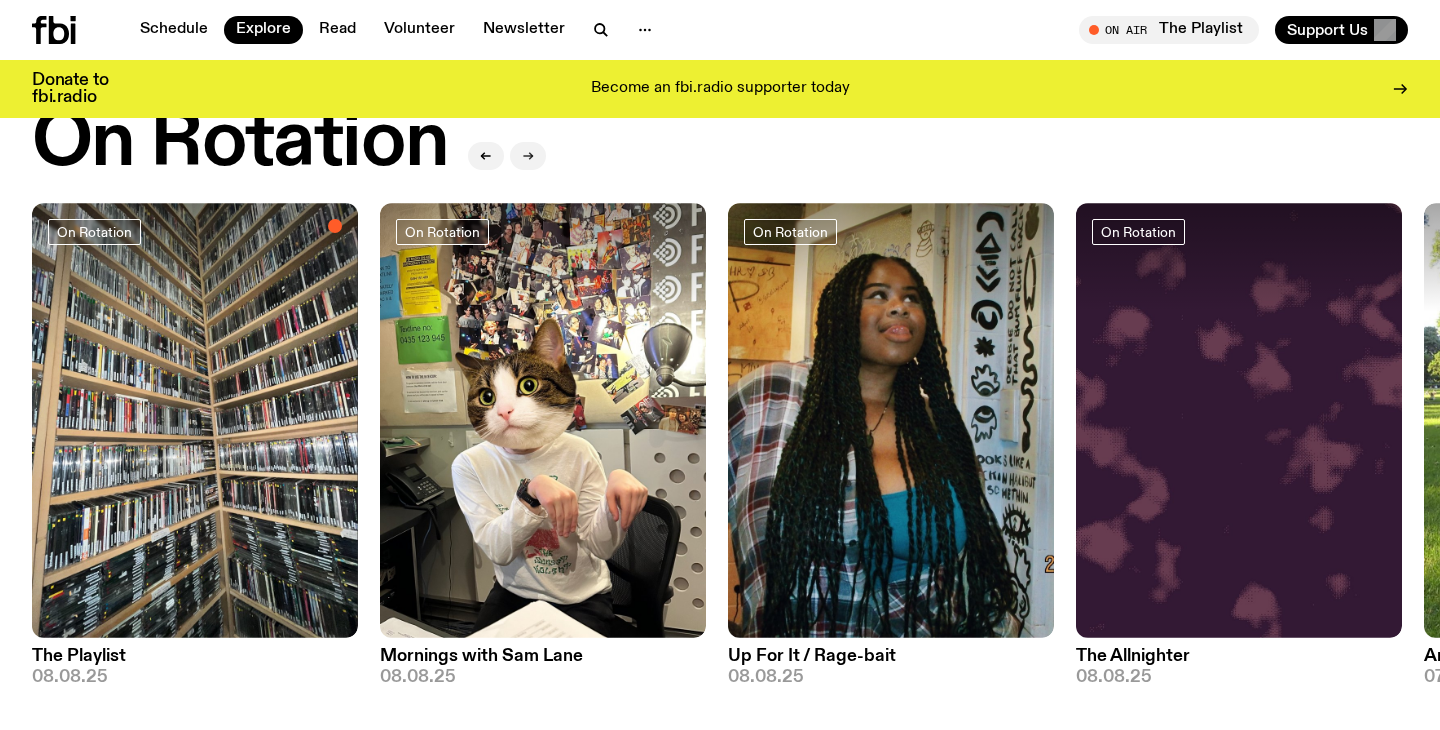 click at bounding box center (528, 156) 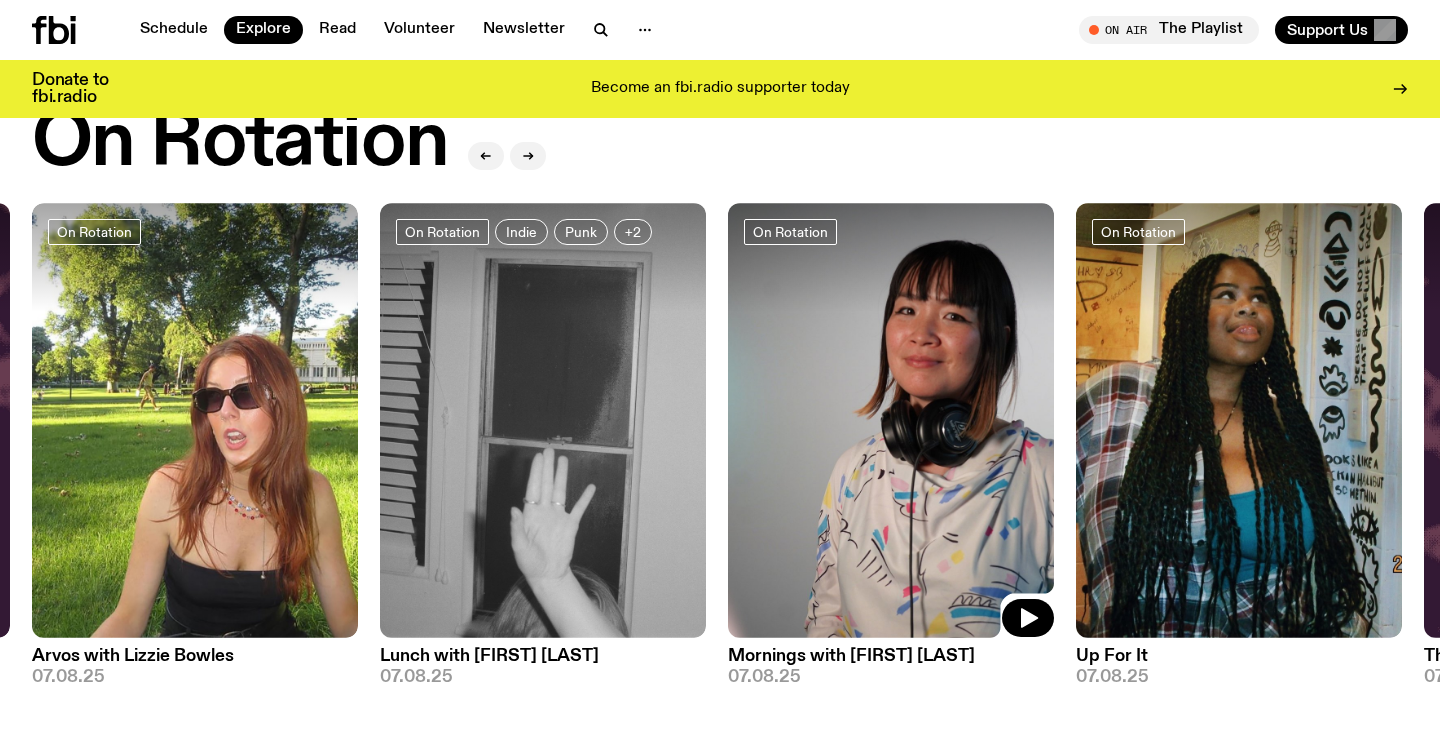 click 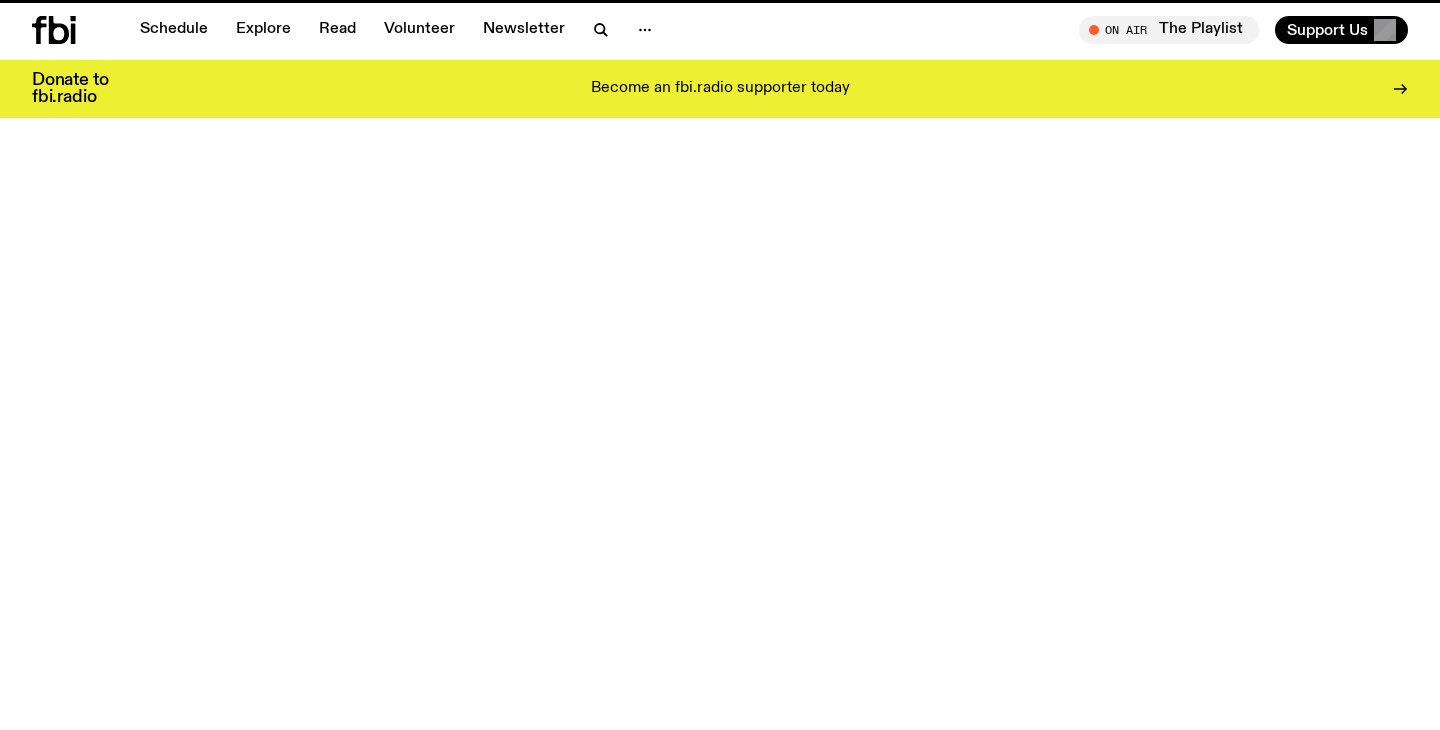 scroll, scrollTop: 0, scrollLeft: 0, axis: both 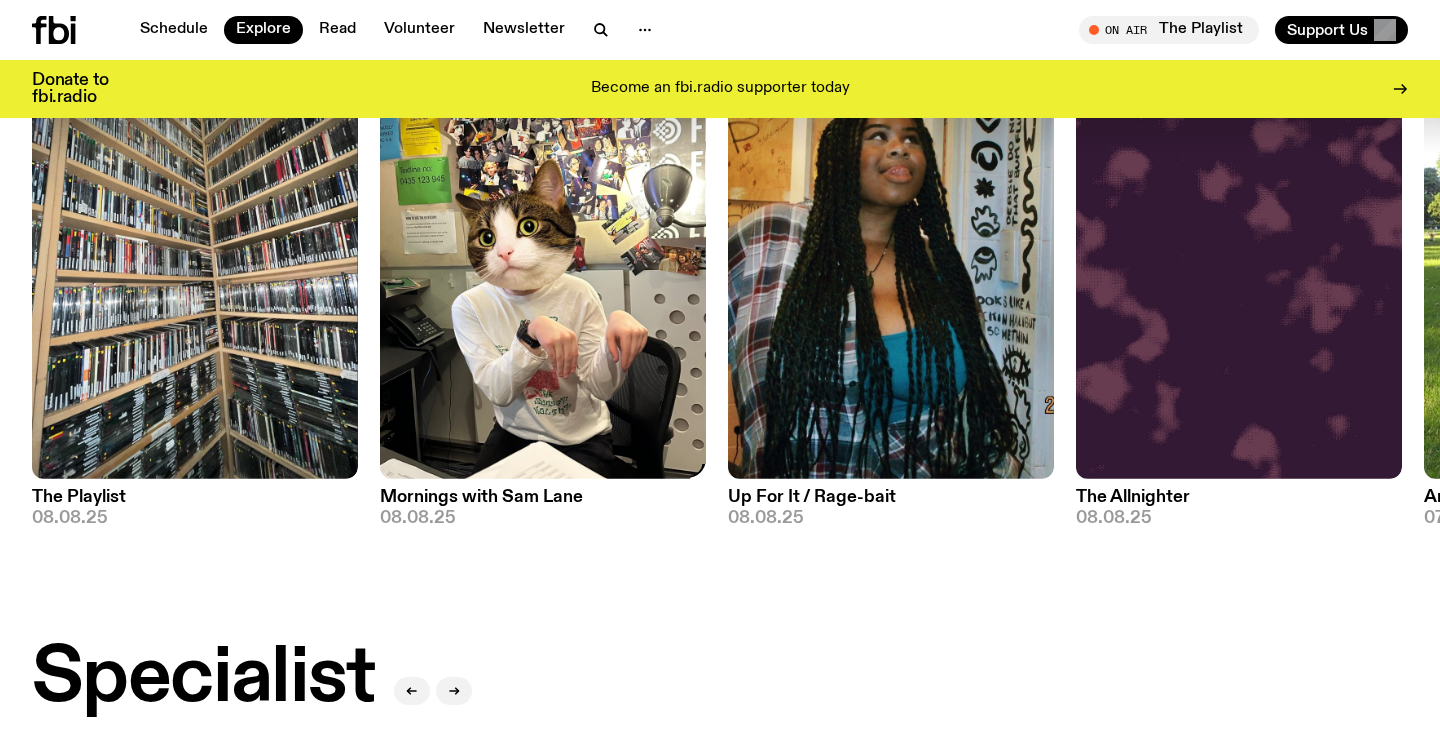 click on "Mornings with Sam Lane" at bounding box center (543, 497) 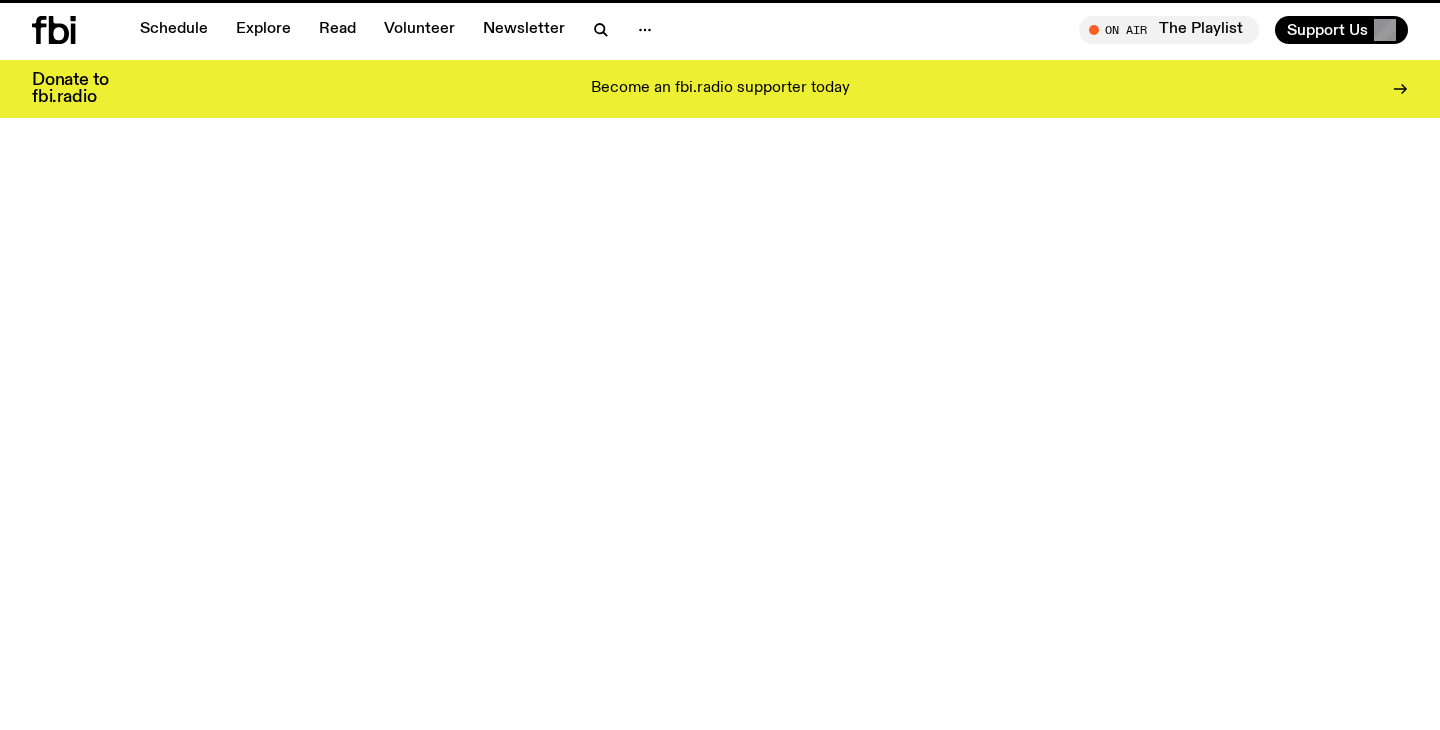 scroll, scrollTop: 0, scrollLeft: 0, axis: both 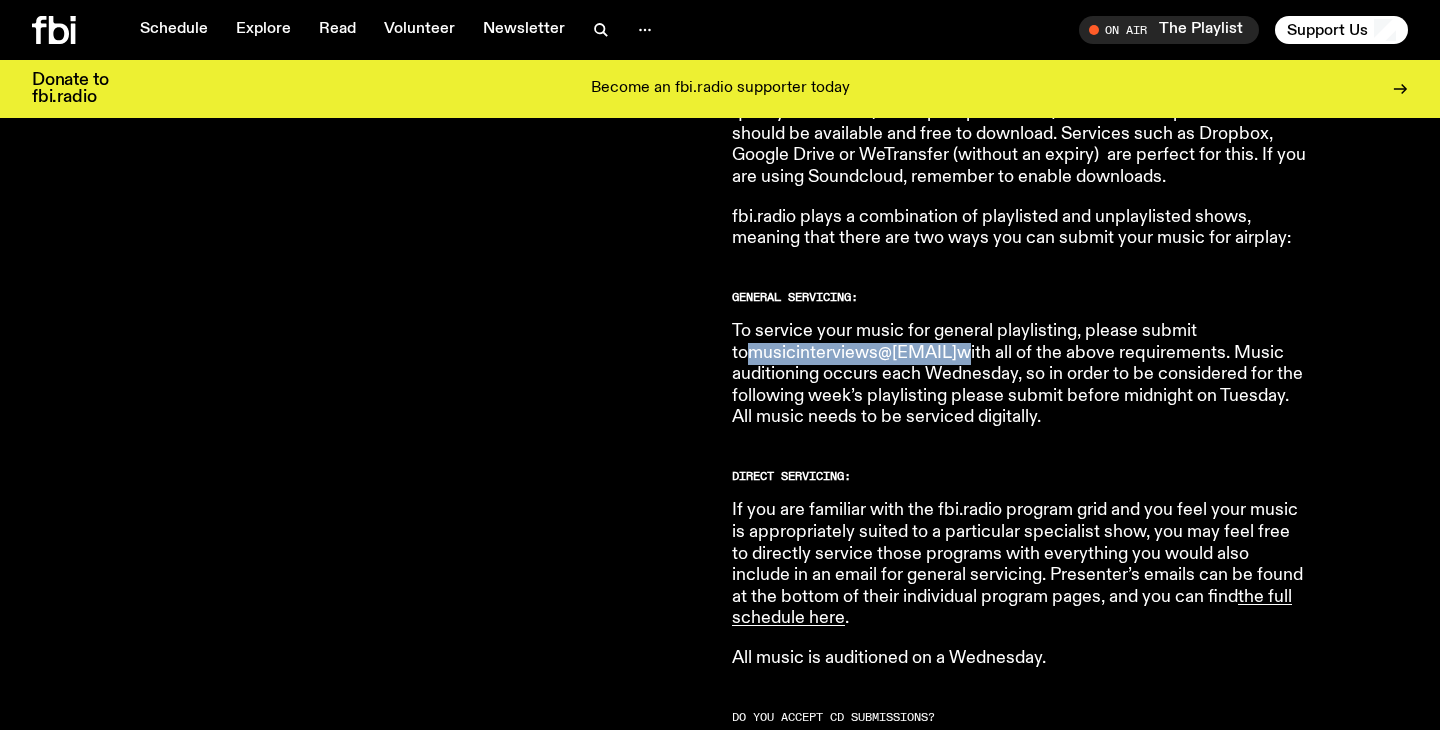 drag, startPoint x: 915, startPoint y: 358, endPoint x: 752, endPoint y: 360, distance: 163.01227 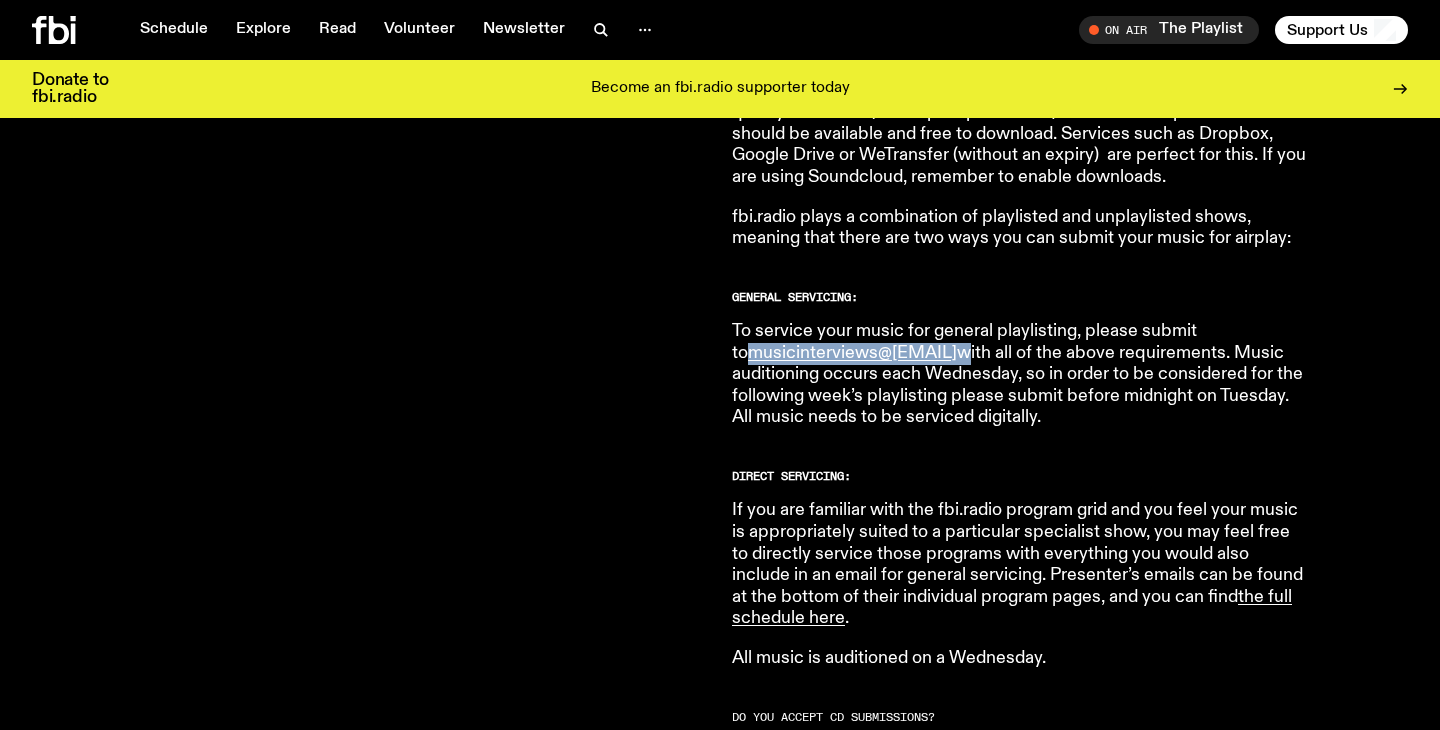 copy on "musicinterviews@[EMAIL]" 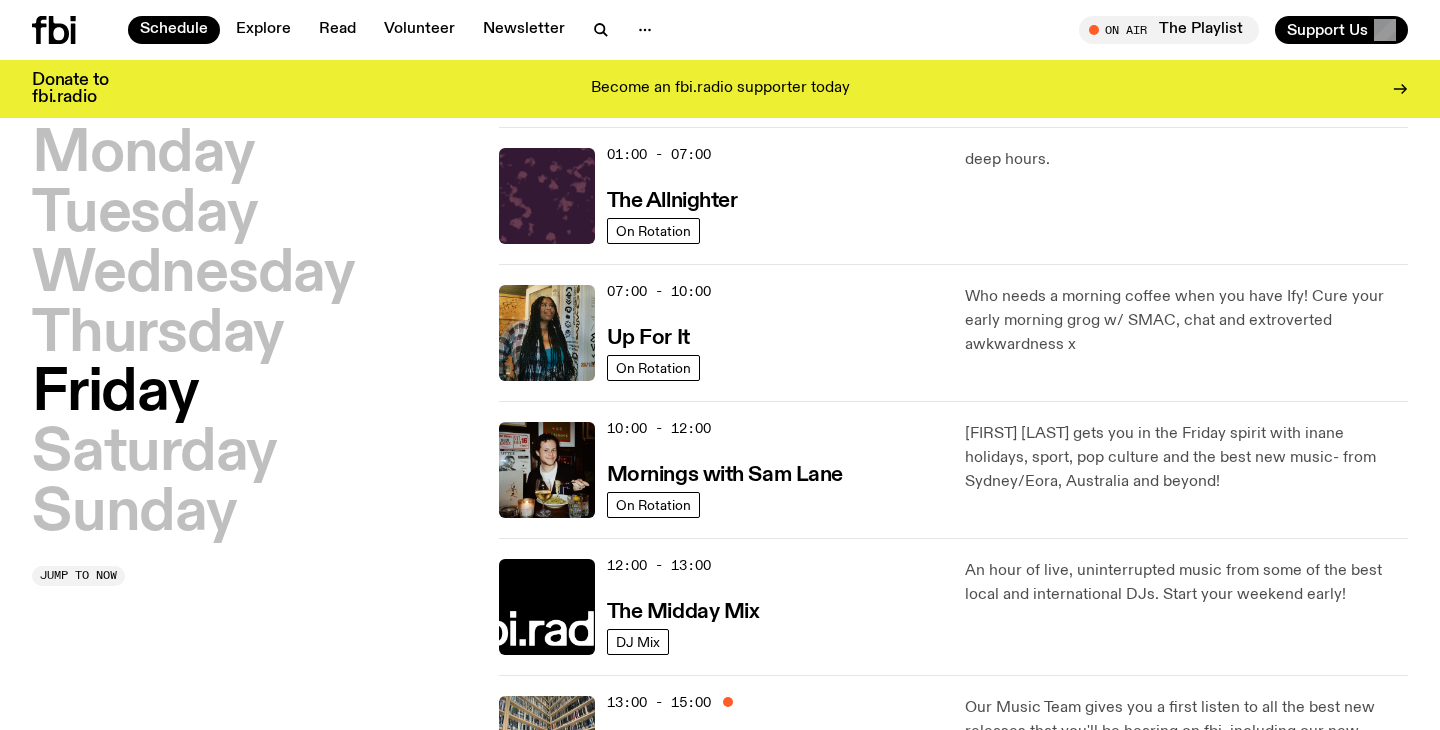 scroll, scrollTop: 0, scrollLeft: 0, axis: both 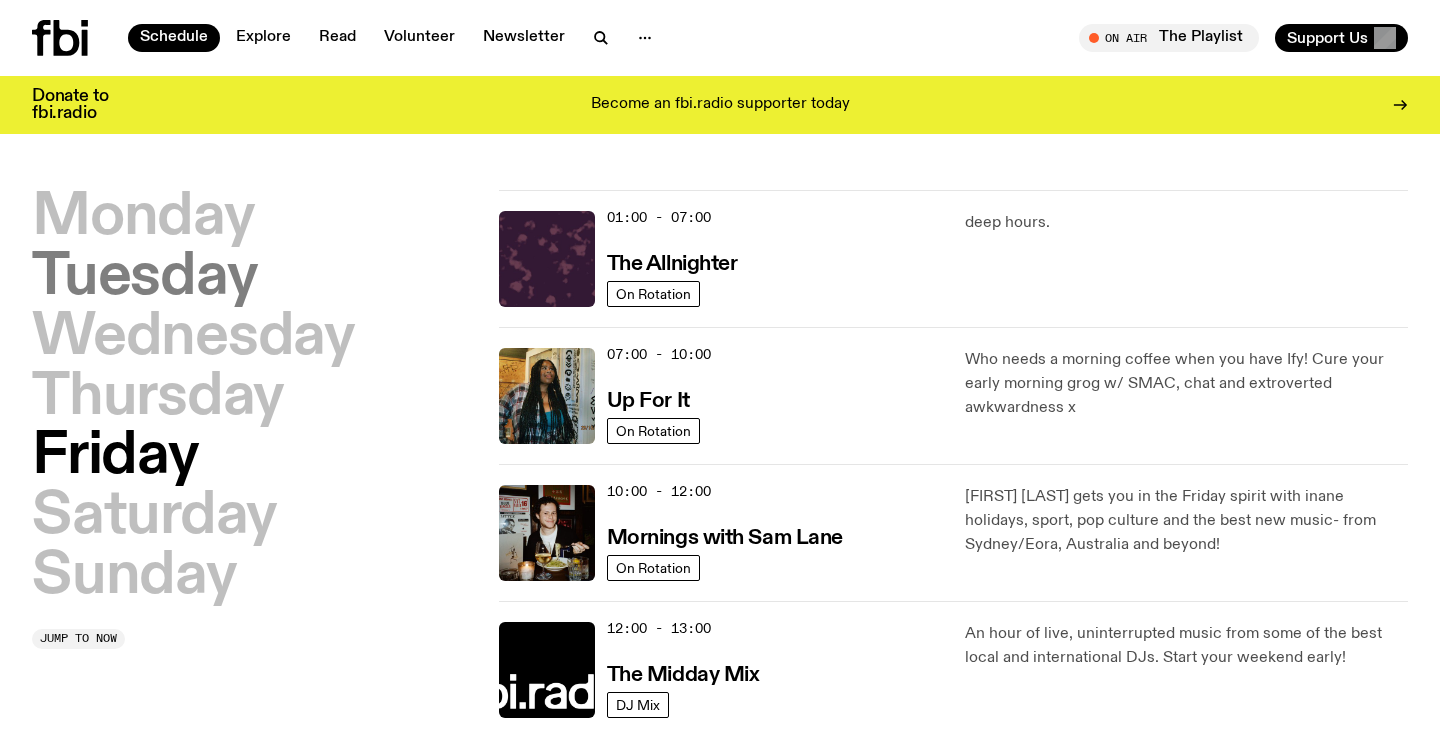 click on "Tuesday" at bounding box center [144, 278] 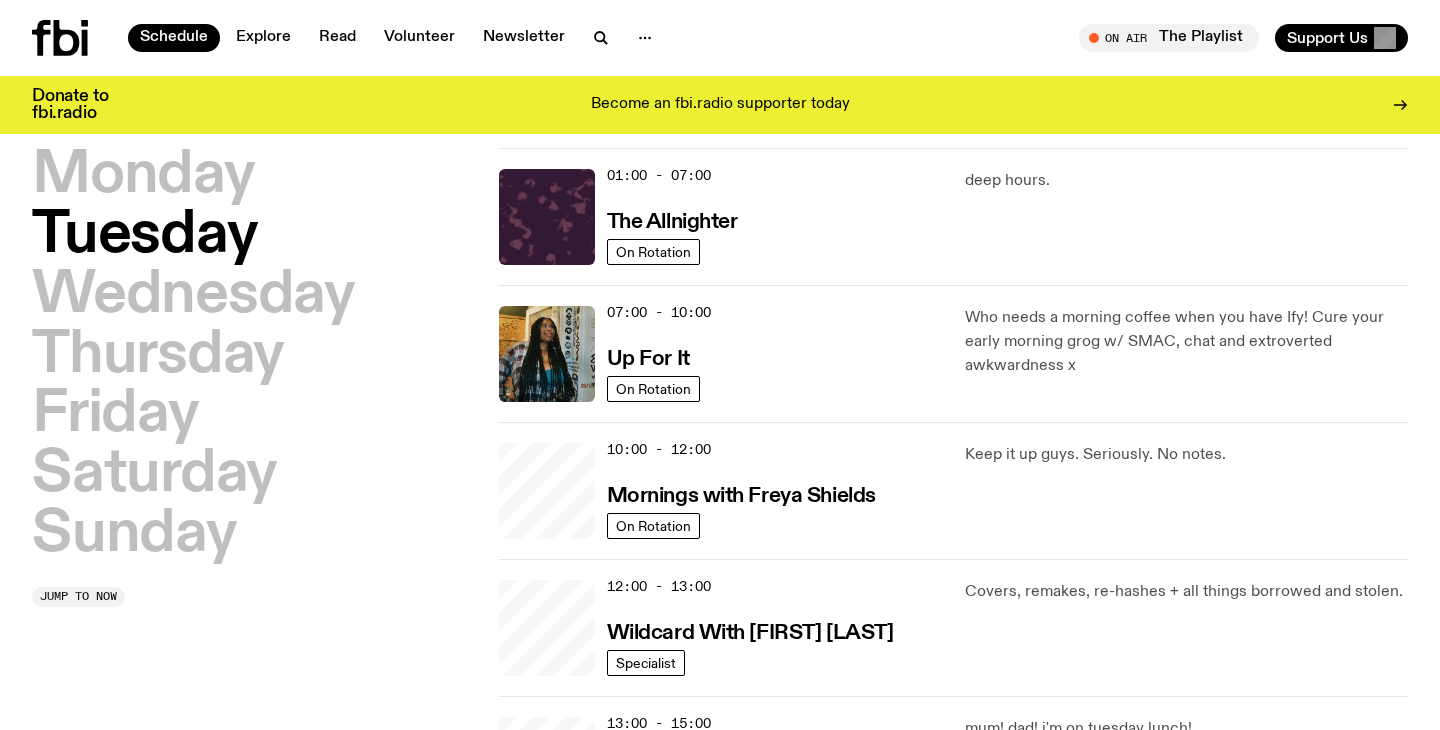 scroll, scrollTop: 56, scrollLeft: 0, axis: vertical 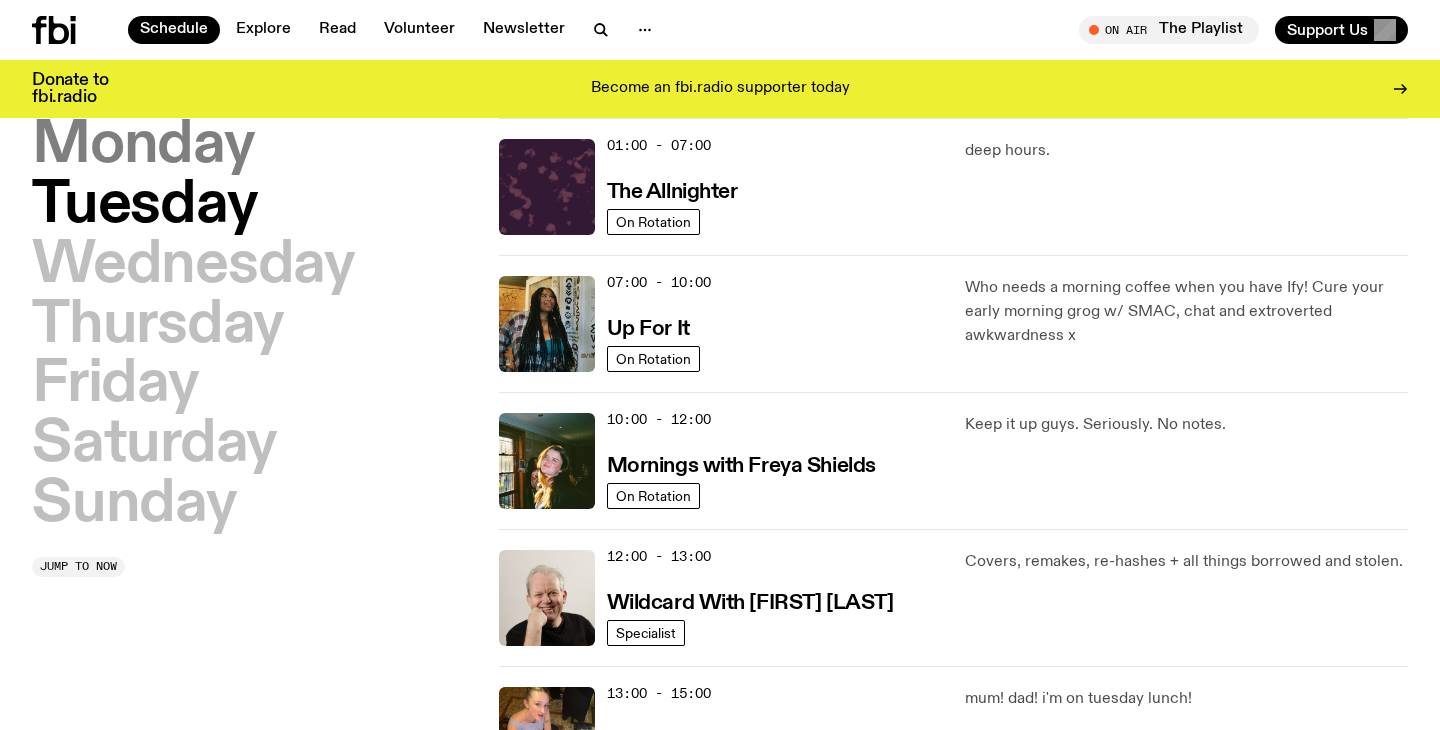 click on "Monday" at bounding box center (143, 146) 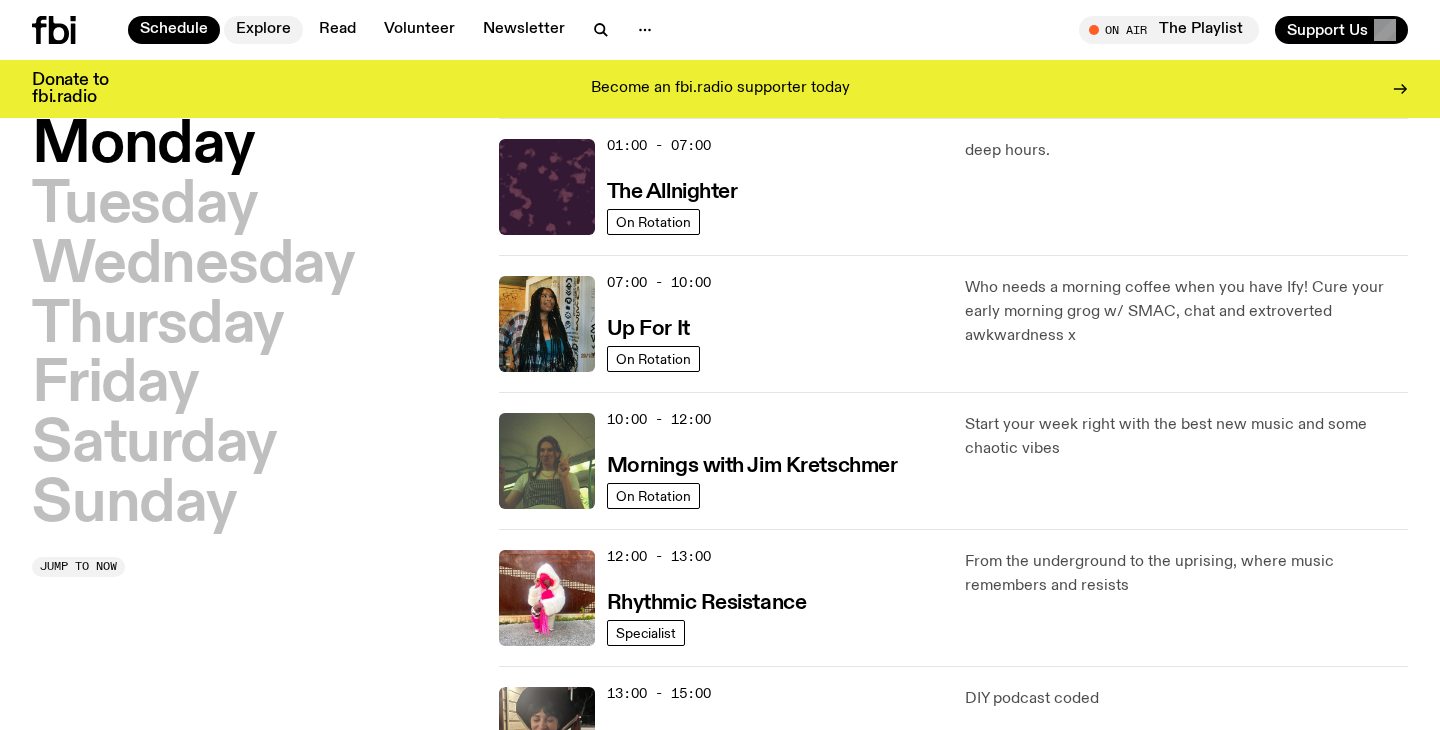click on "Explore" at bounding box center [263, 30] 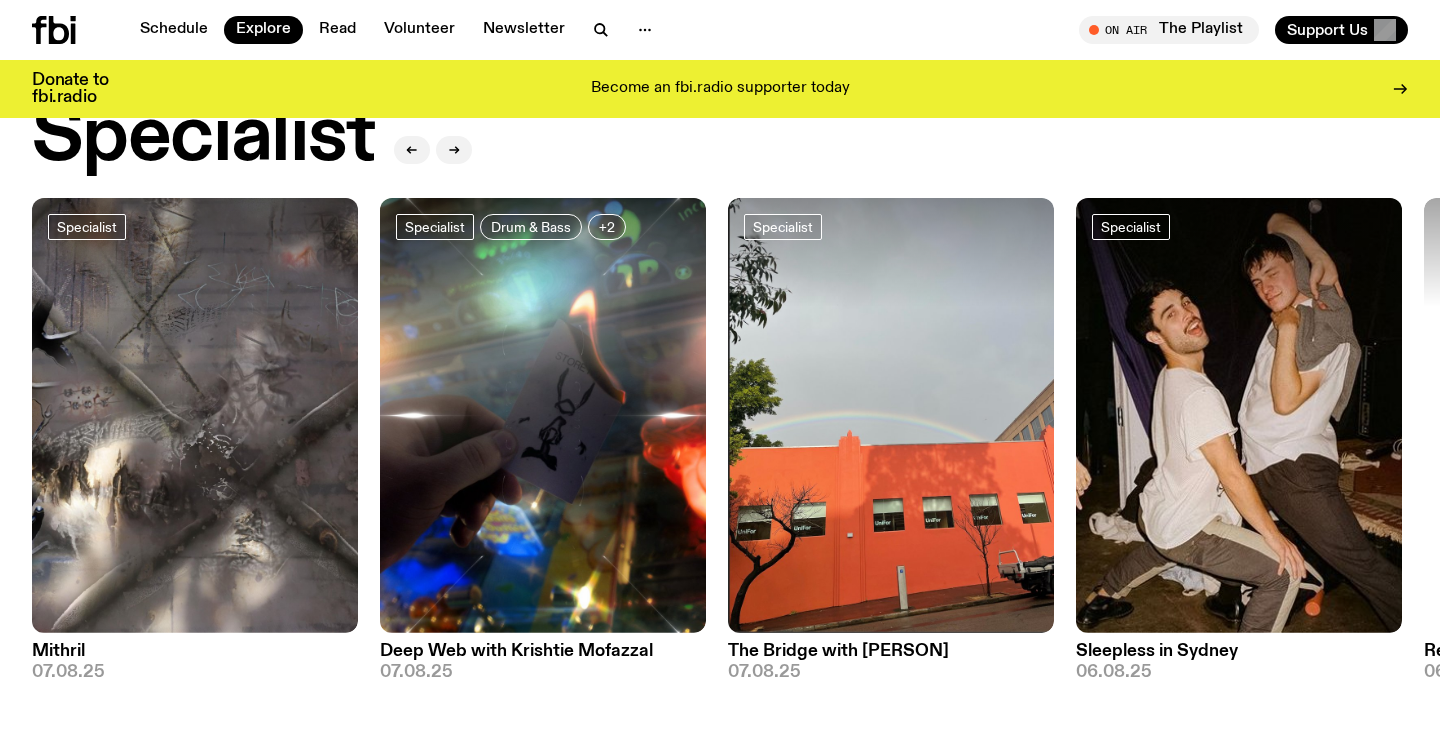 scroll, scrollTop: 1494, scrollLeft: 0, axis: vertical 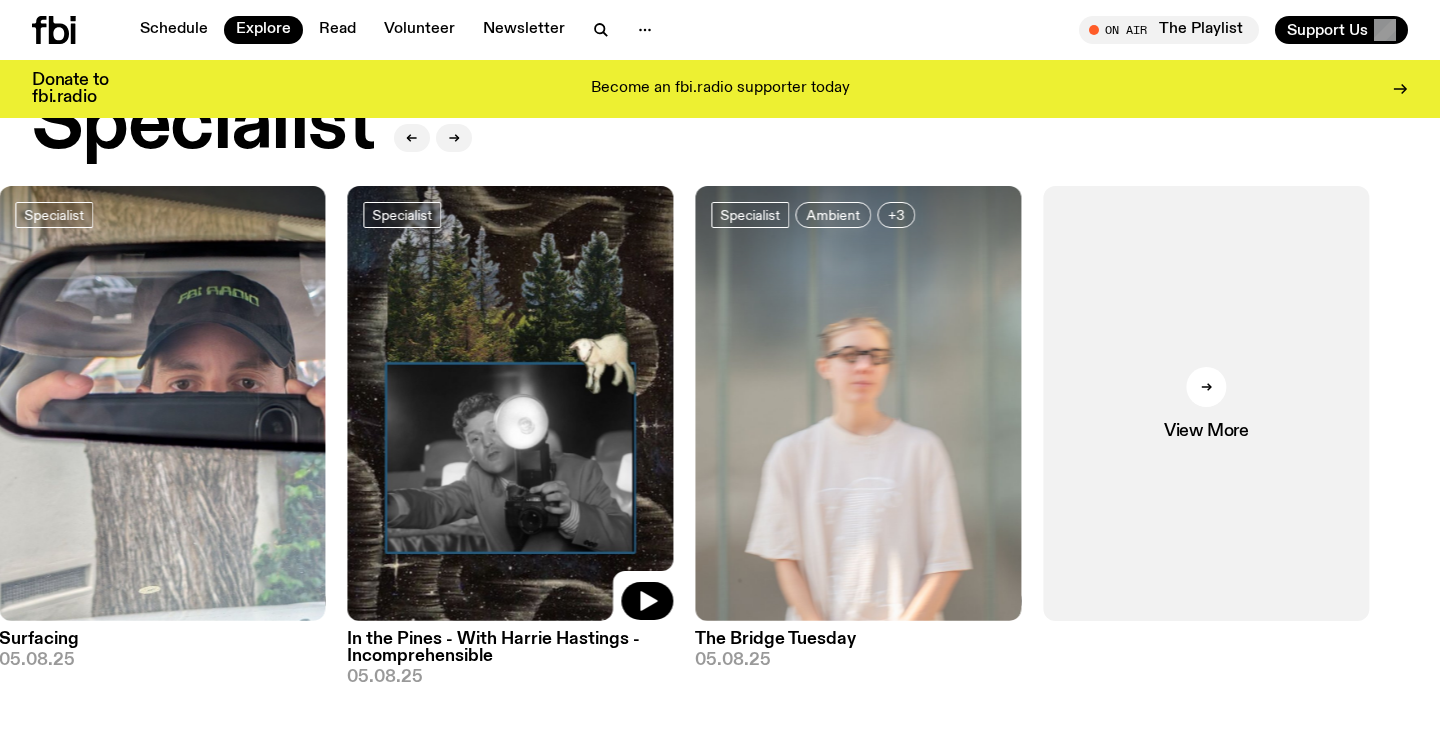 click 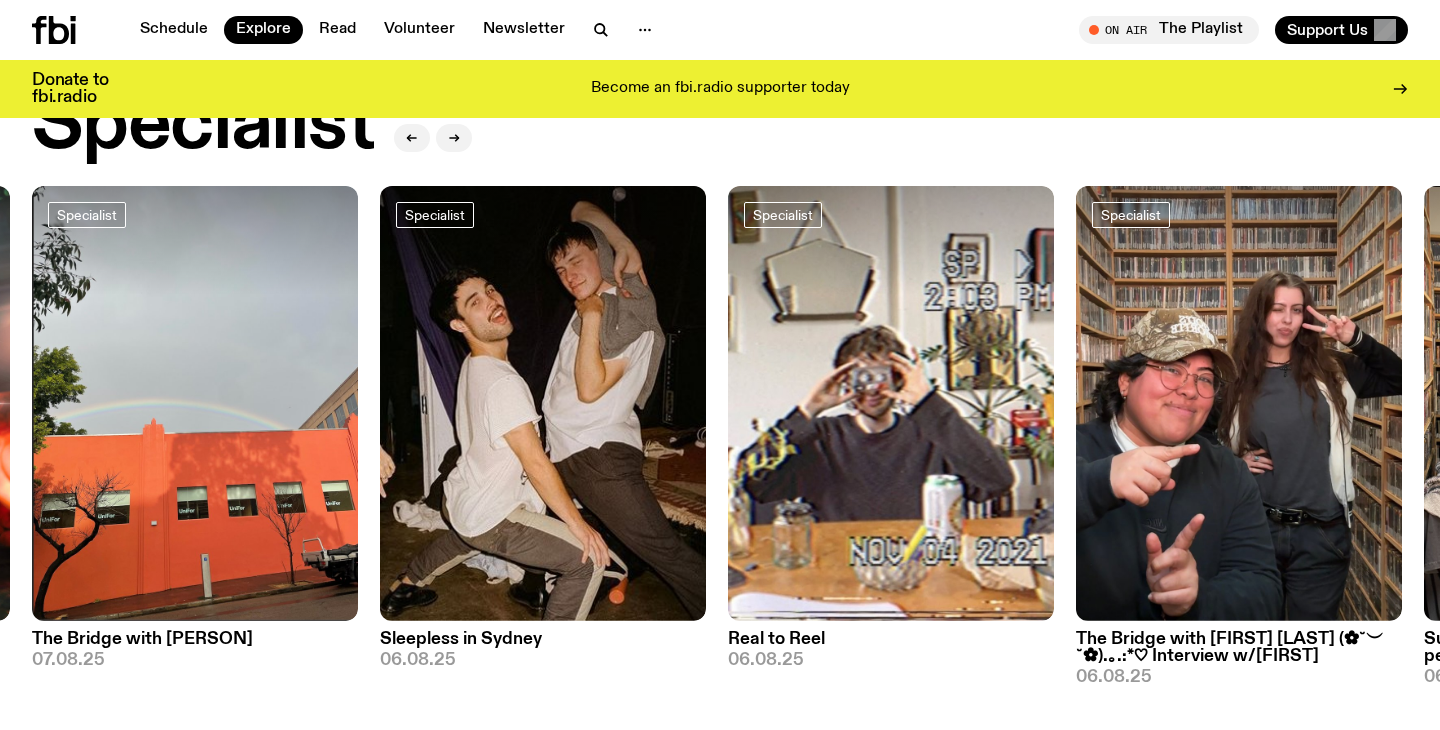 click on "The Bridge with [FIRST] [LAST]" at bounding box center (195, 639) 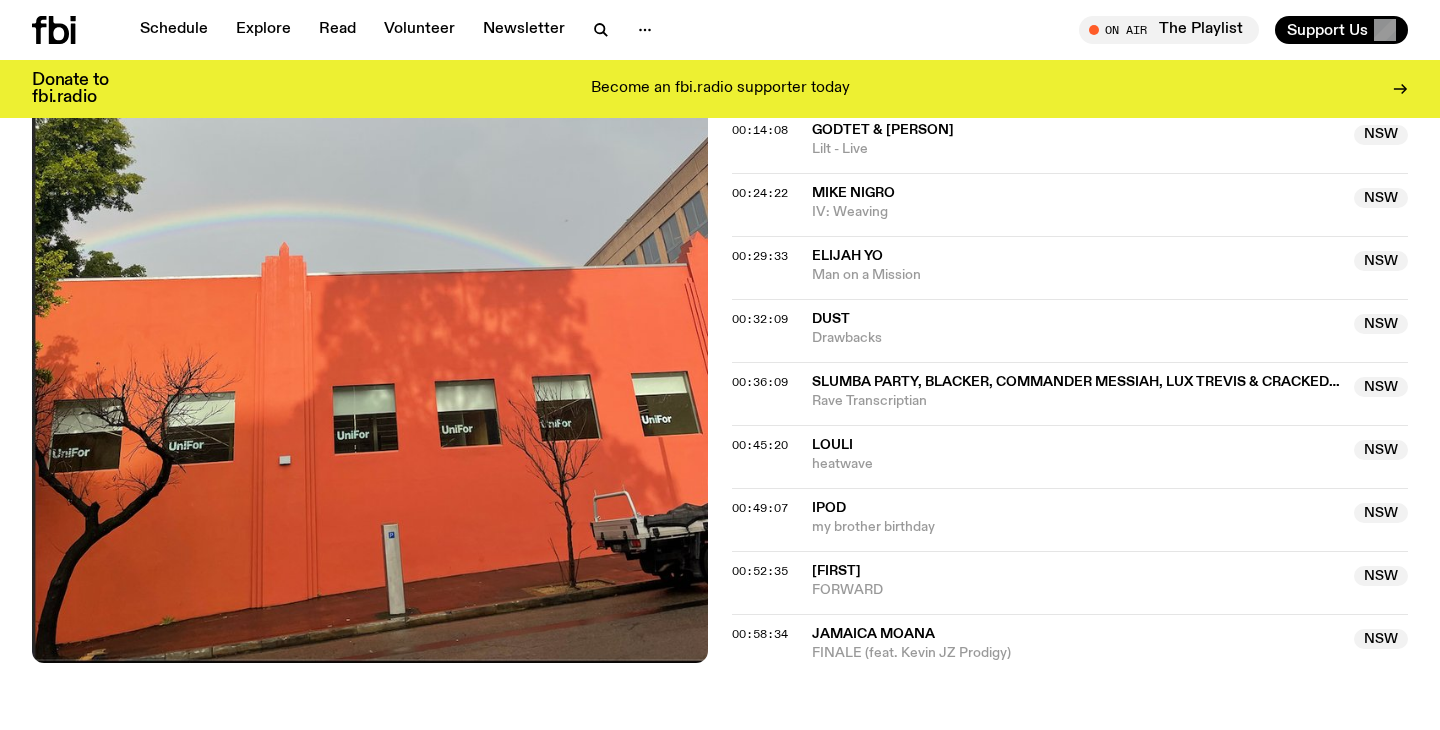 scroll, scrollTop: 1082, scrollLeft: 0, axis: vertical 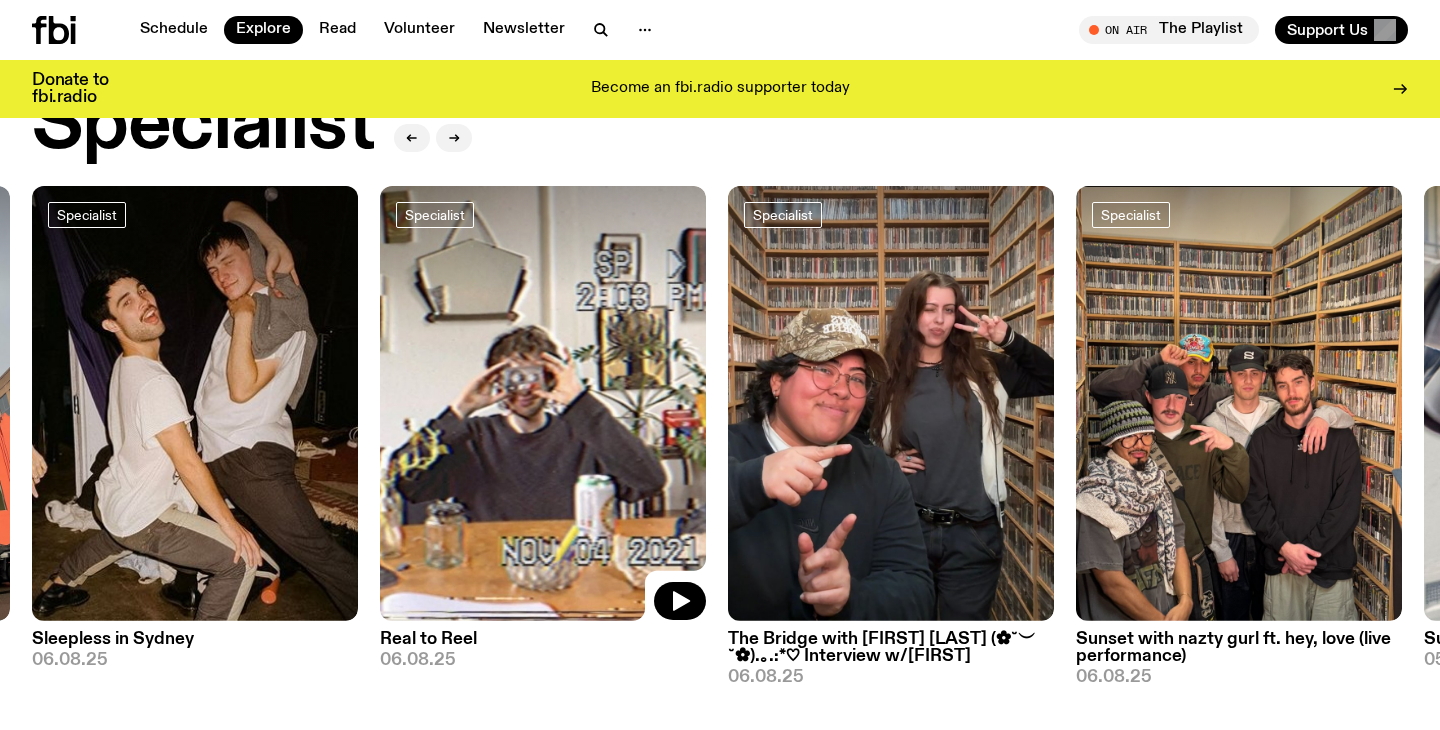 click 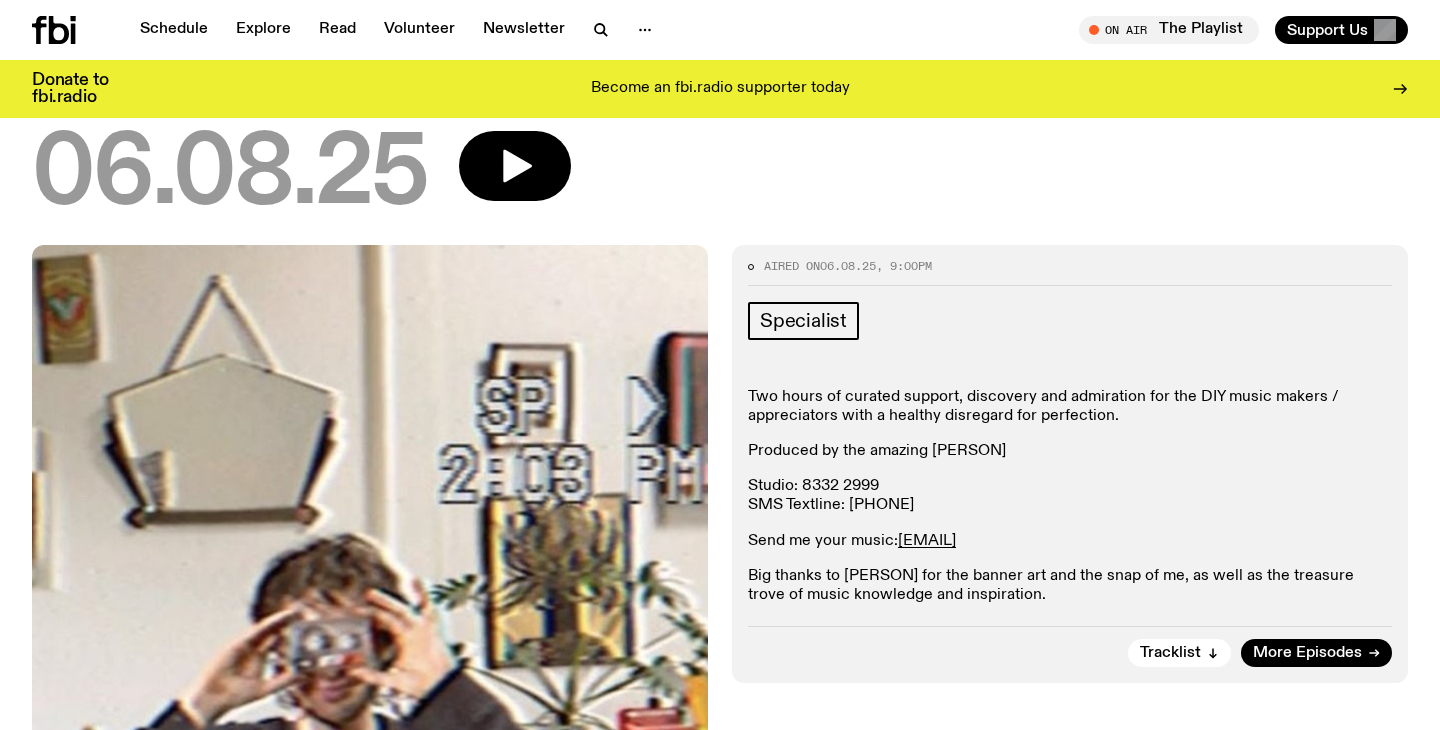 scroll, scrollTop: 139, scrollLeft: 0, axis: vertical 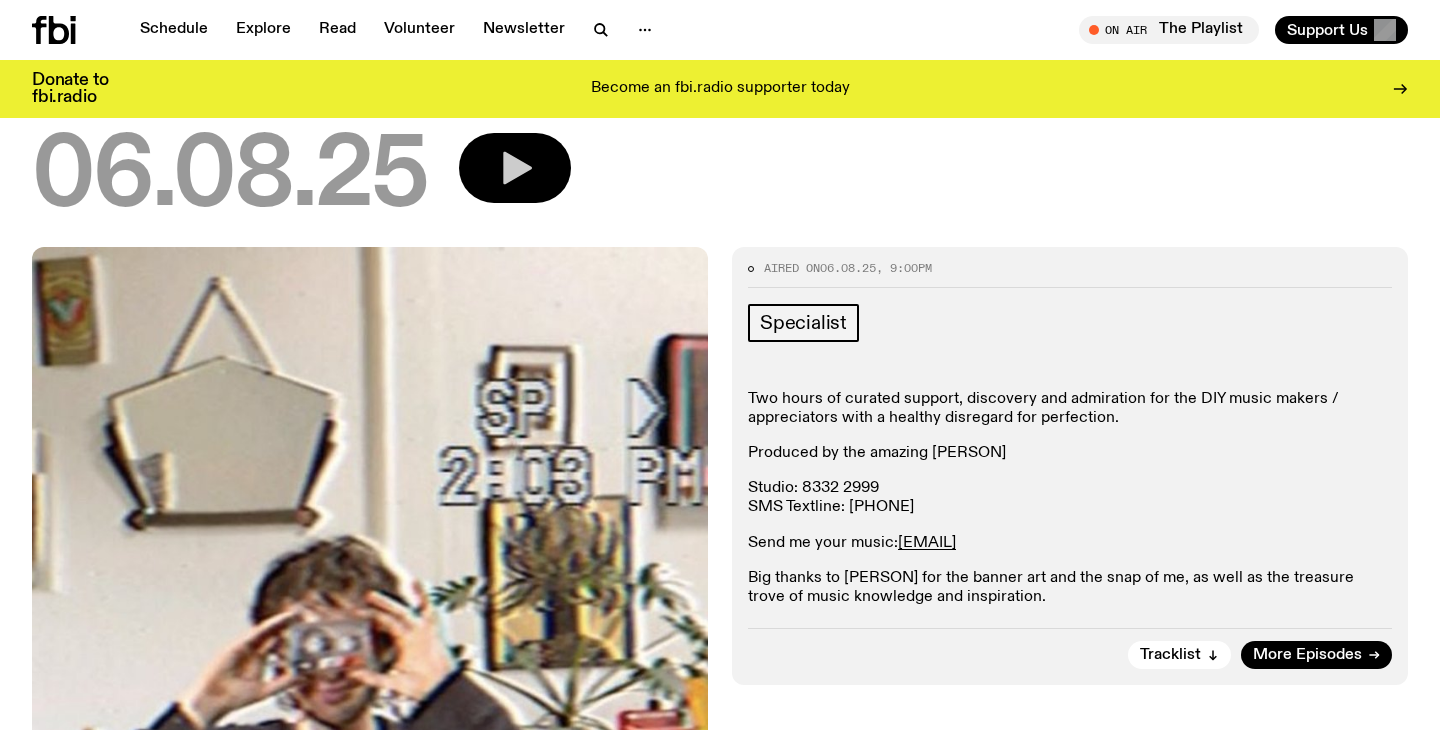 click 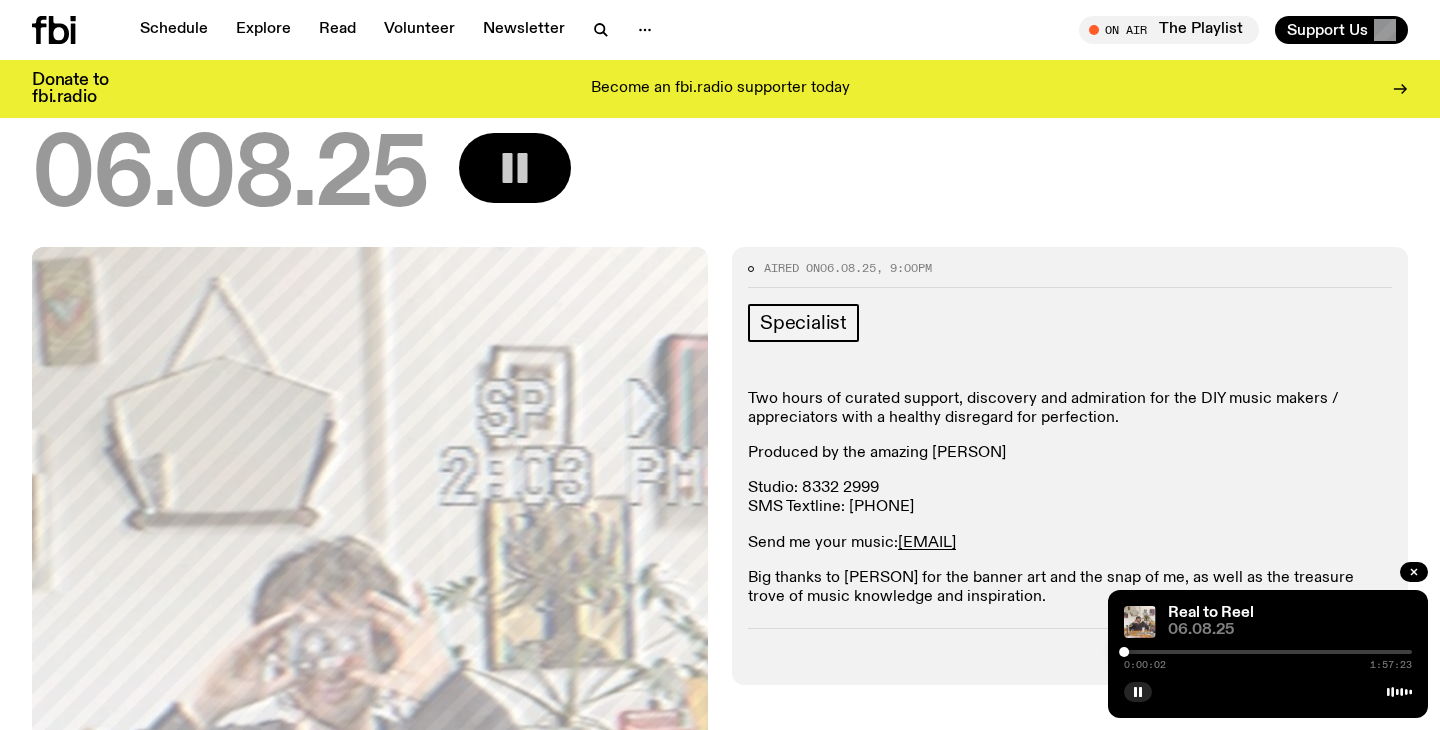 drag, startPoint x: 1130, startPoint y: 653, endPoint x: 1165, endPoint y: 653, distance: 35 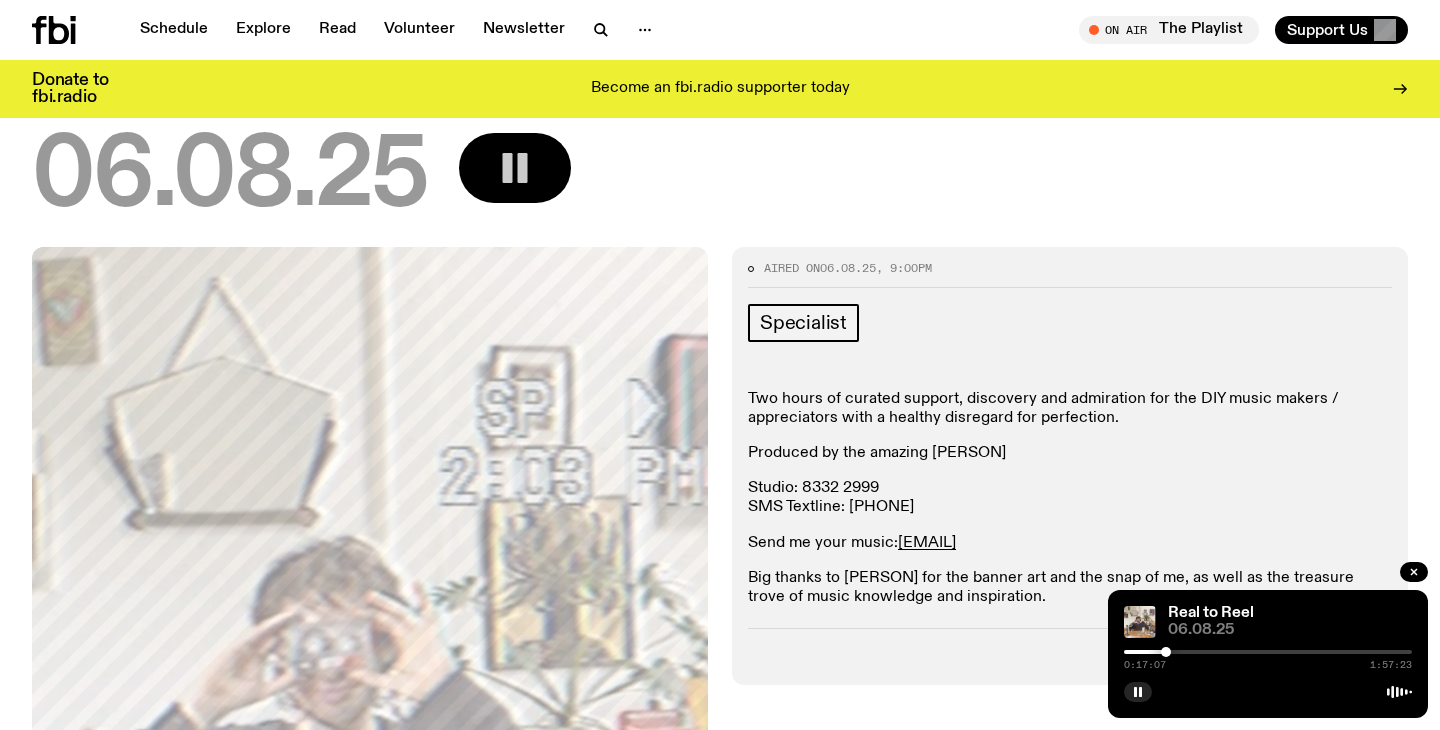drag, startPoint x: 1165, startPoint y: 651, endPoint x: 1217, endPoint y: 651, distance: 52 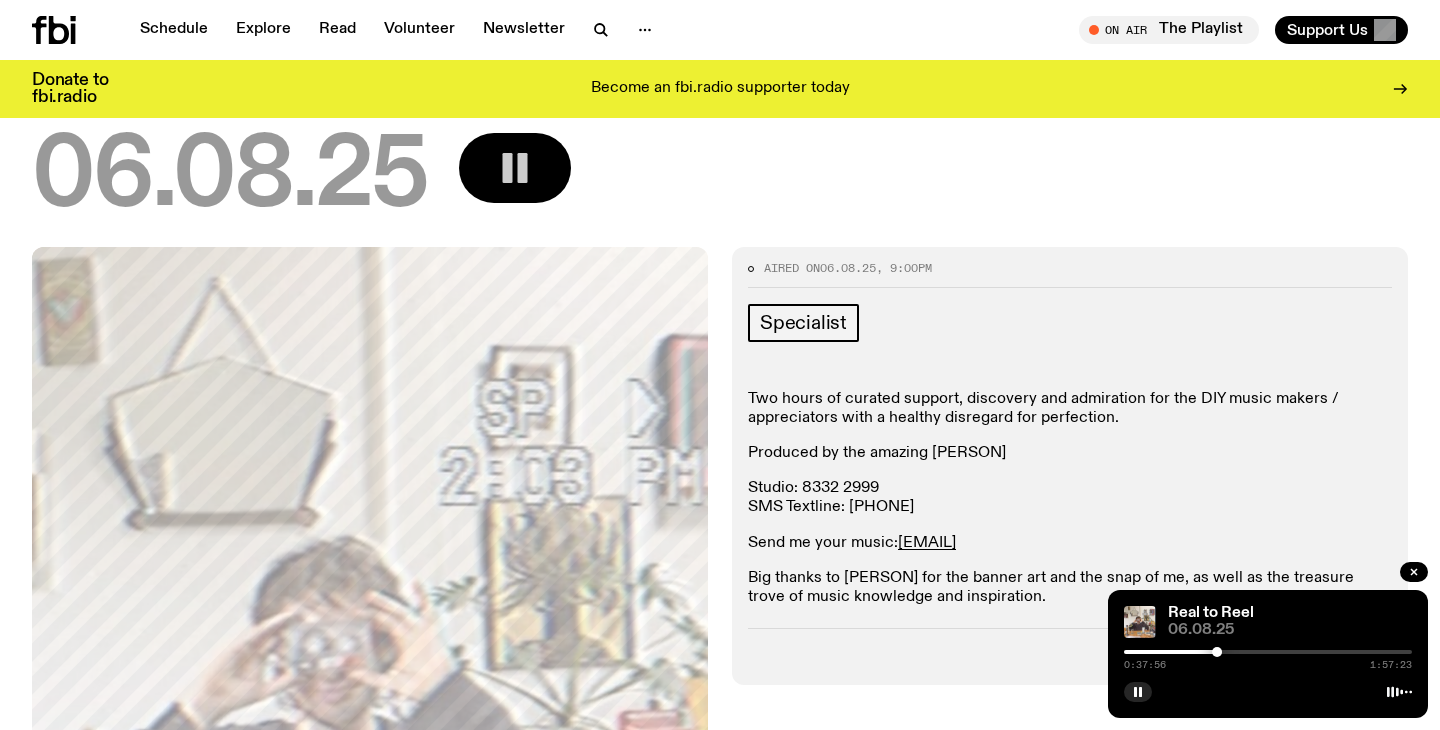 drag, startPoint x: 1054, startPoint y: 535, endPoint x: 897, endPoint y: 549, distance: 157.62297 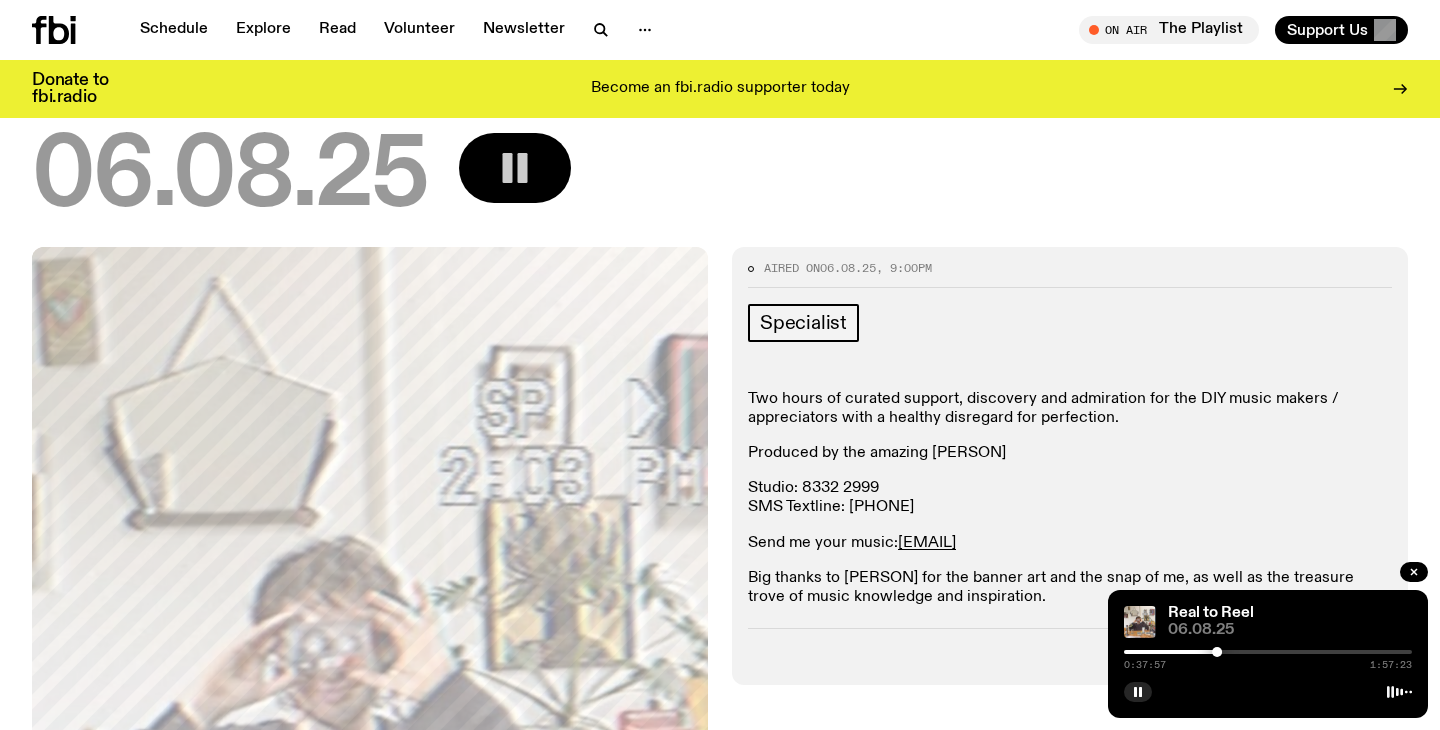 copy on "jasper.c@fbiradio.com" 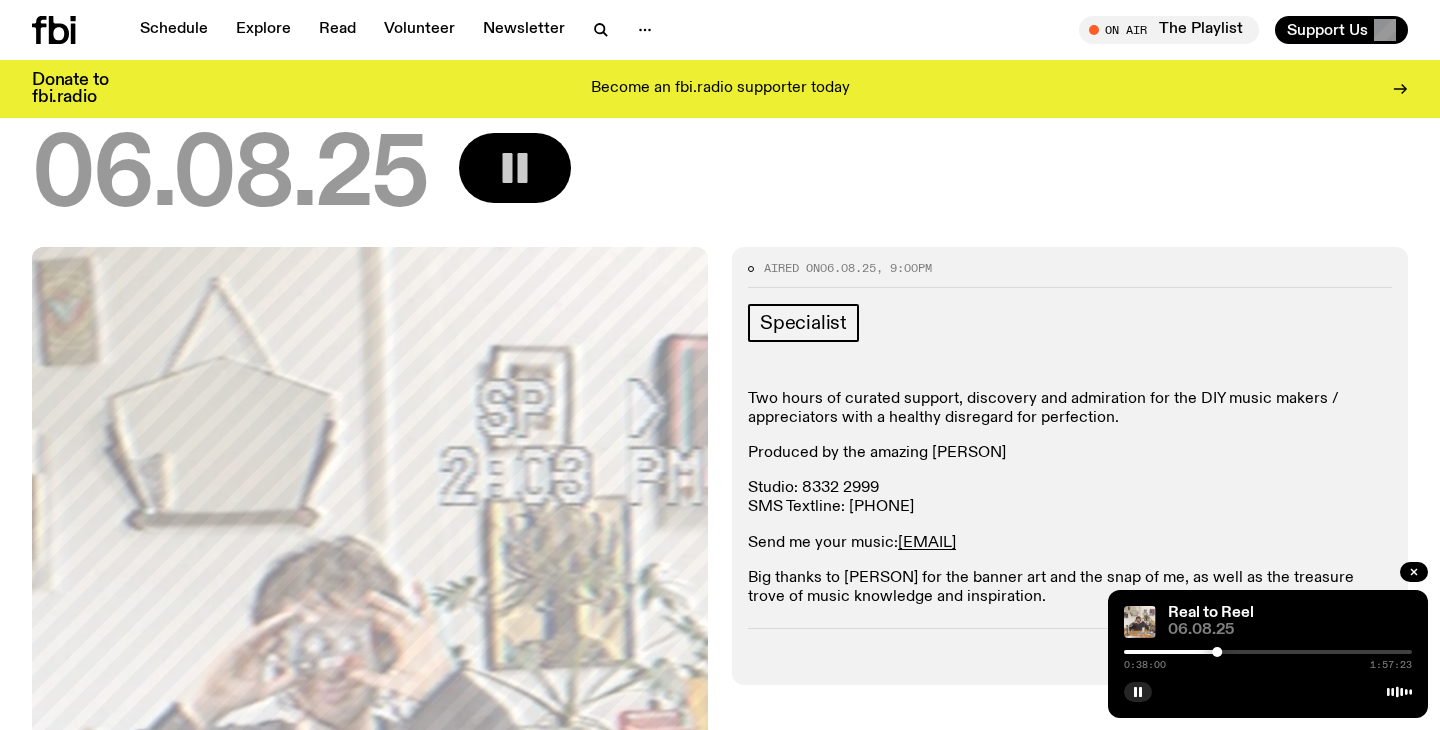 click on "Produced by the amazing Christine Yau" 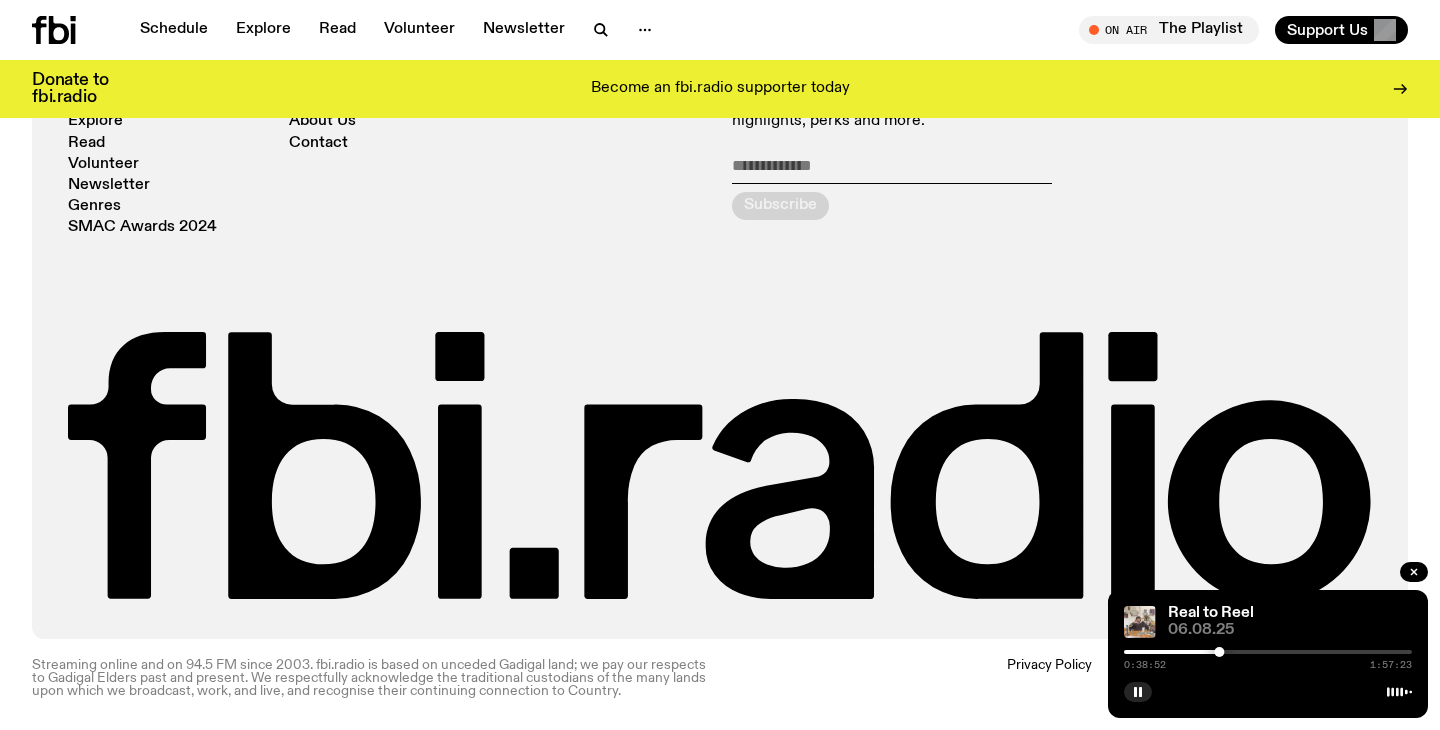 scroll, scrollTop: 0, scrollLeft: 0, axis: both 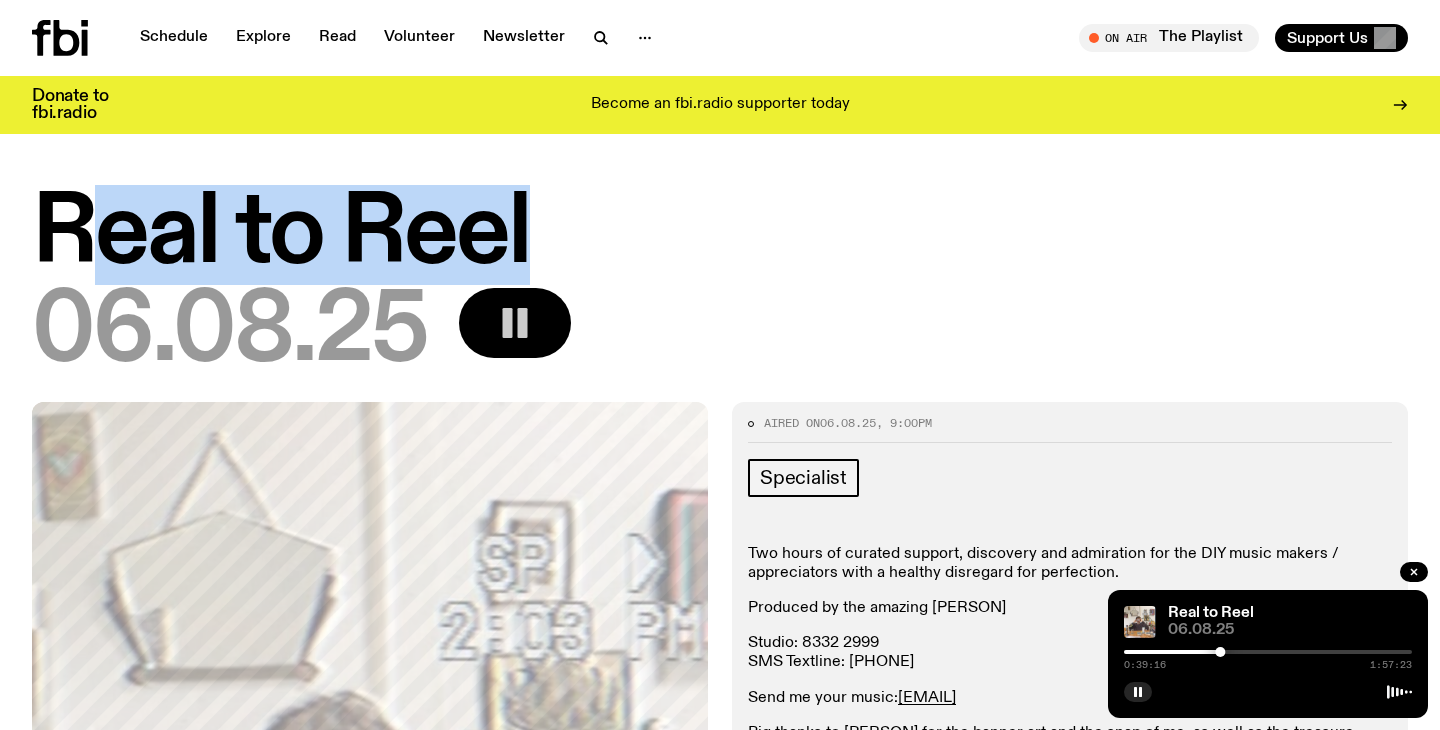 drag, startPoint x: 576, startPoint y: 224, endPoint x: 67, endPoint y: 230, distance: 509.03537 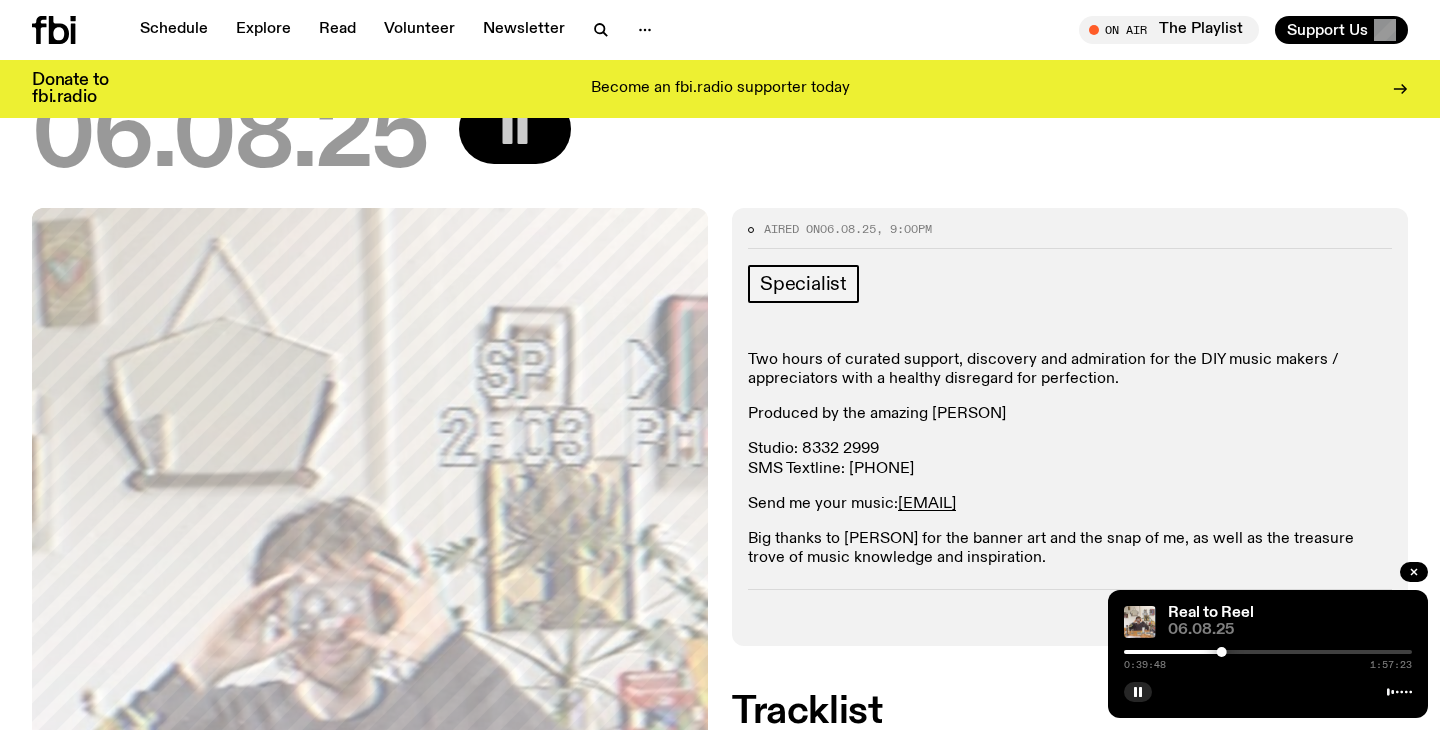 scroll, scrollTop: 182, scrollLeft: 0, axis: vertical 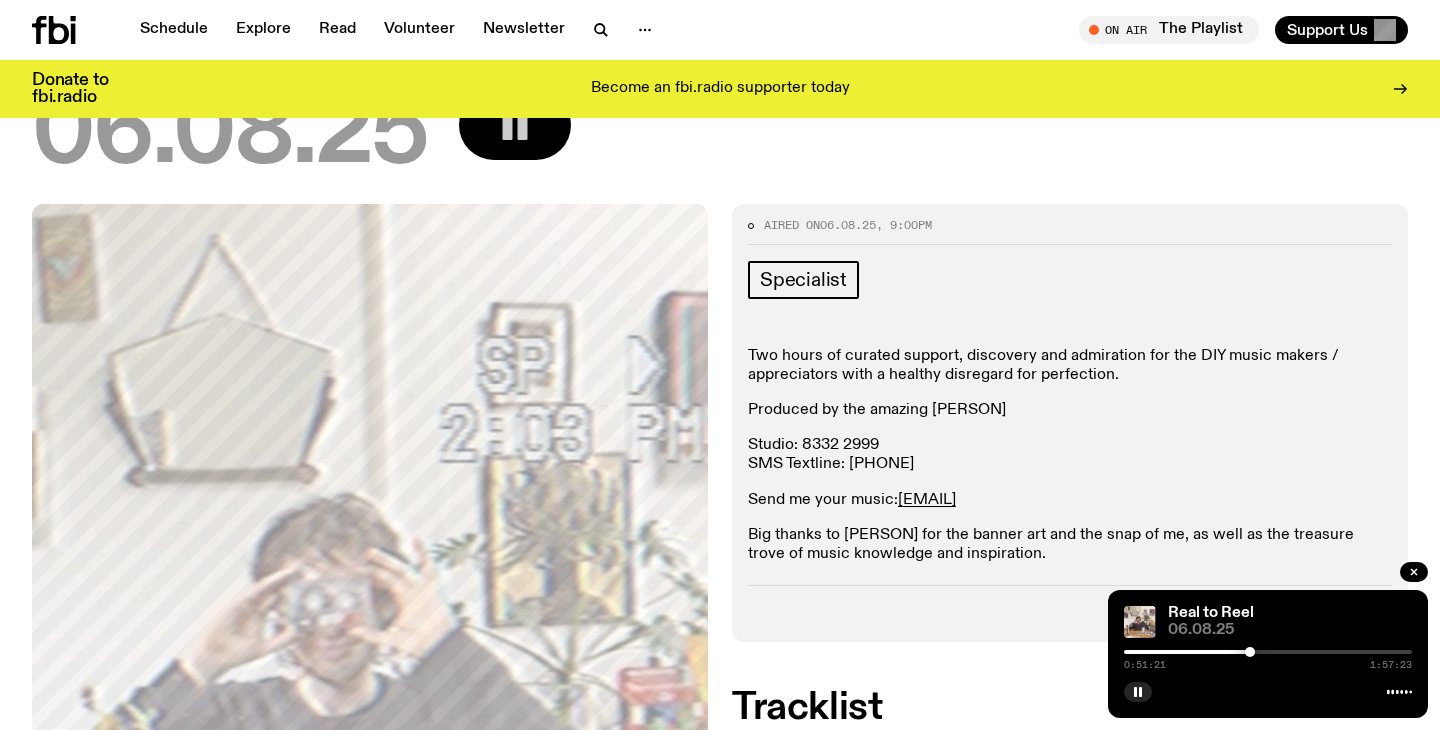 drag, startPoint x: 1225, startPoint y: 650, endPoint x: 1250, endPoint y: 650, distance: 25 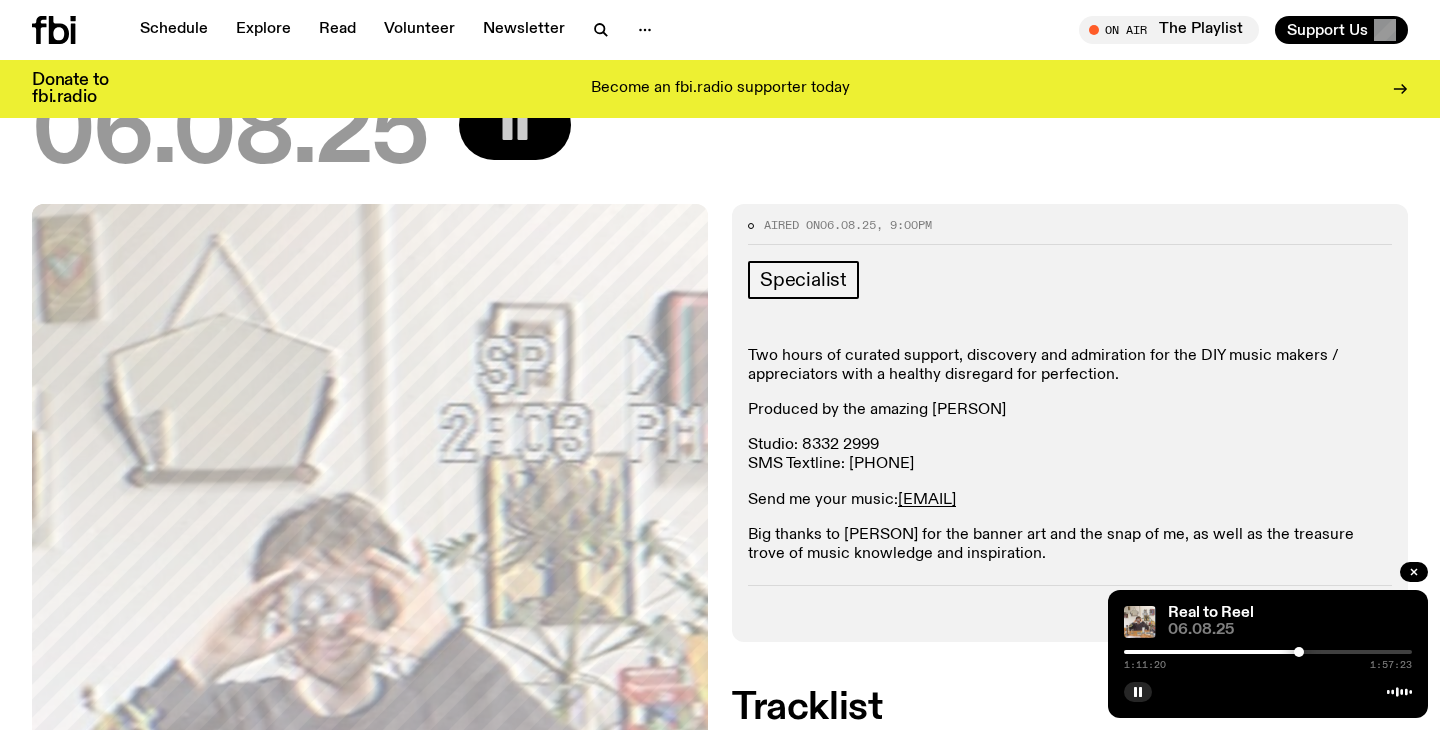 drag, startPoint x: 1249, startPoint y: 651, endPoint x: 1299, endPoint y: 650, distance: 50.01 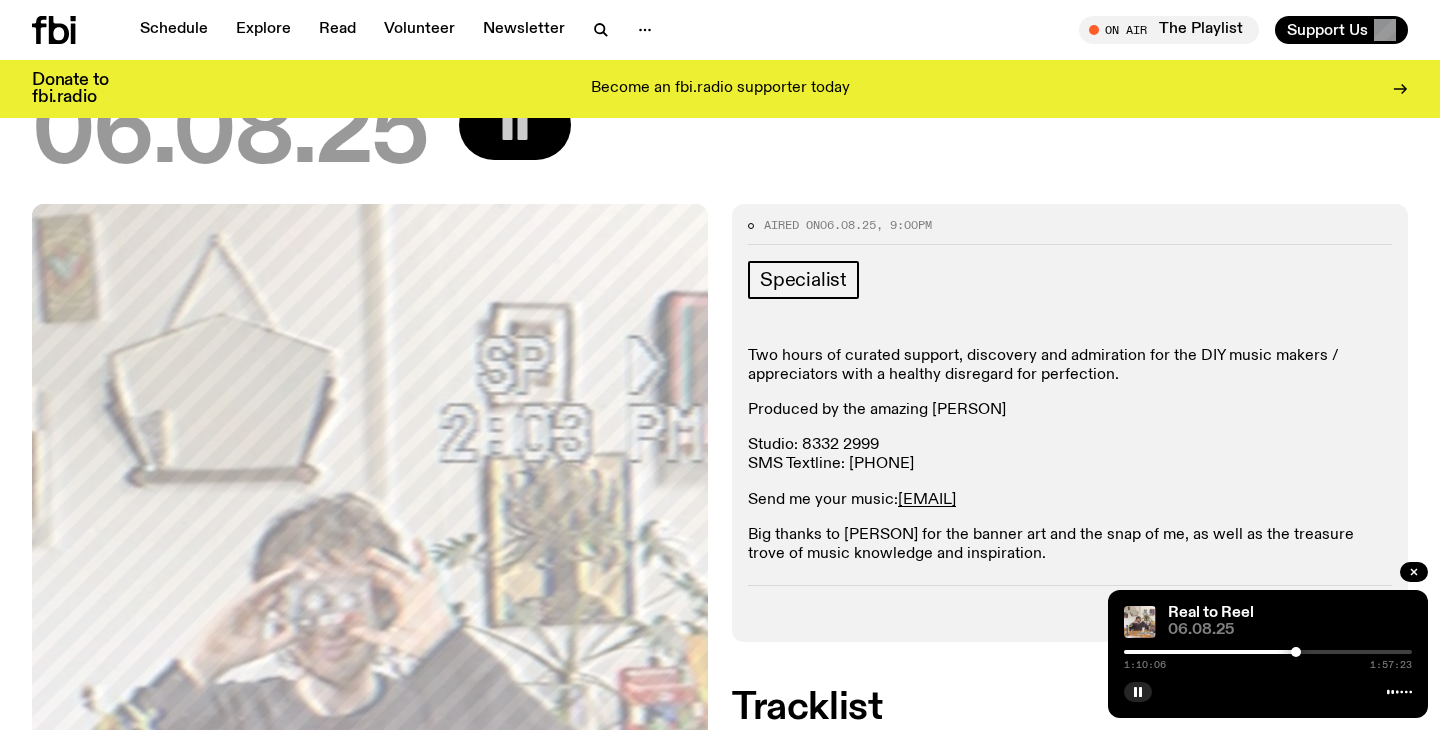 click at bounding box center (1296, 652) 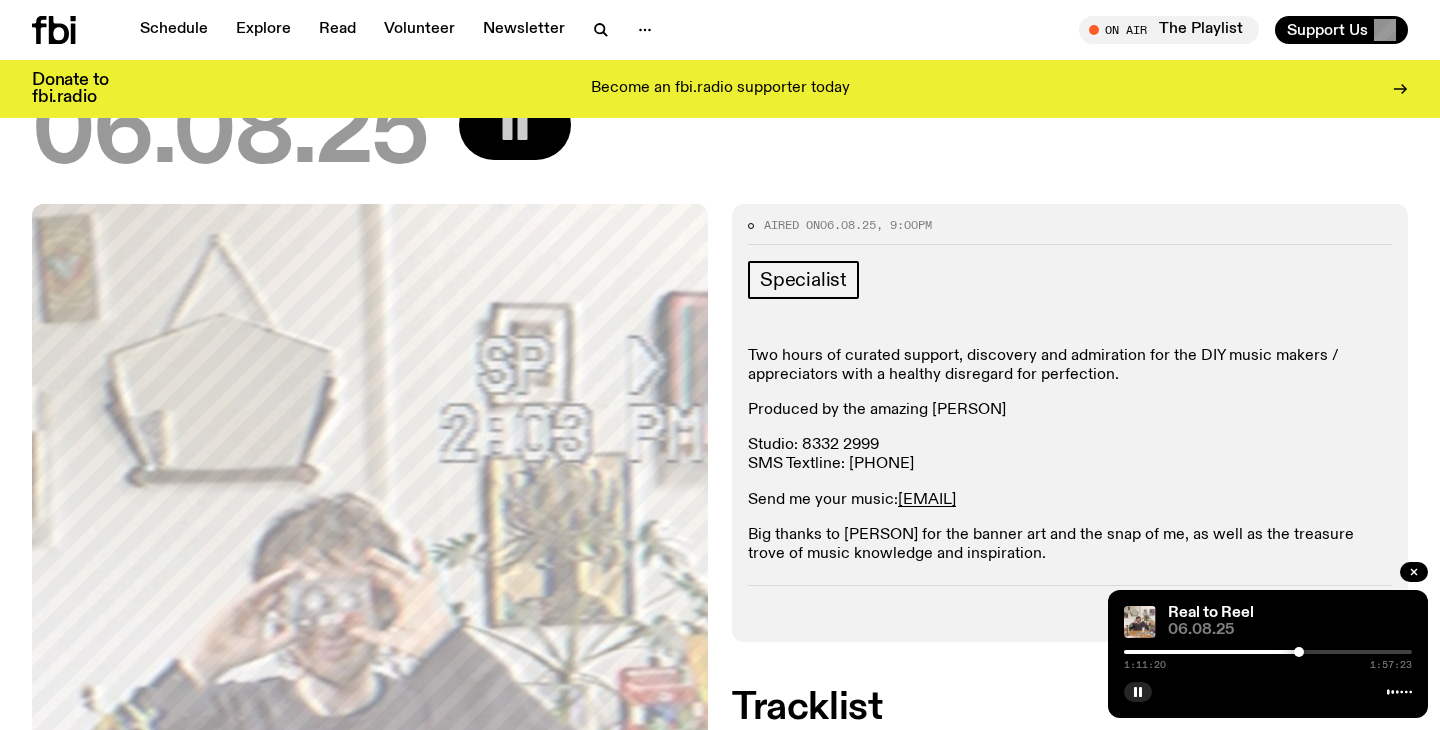 click at bounding box center (1299, 652) 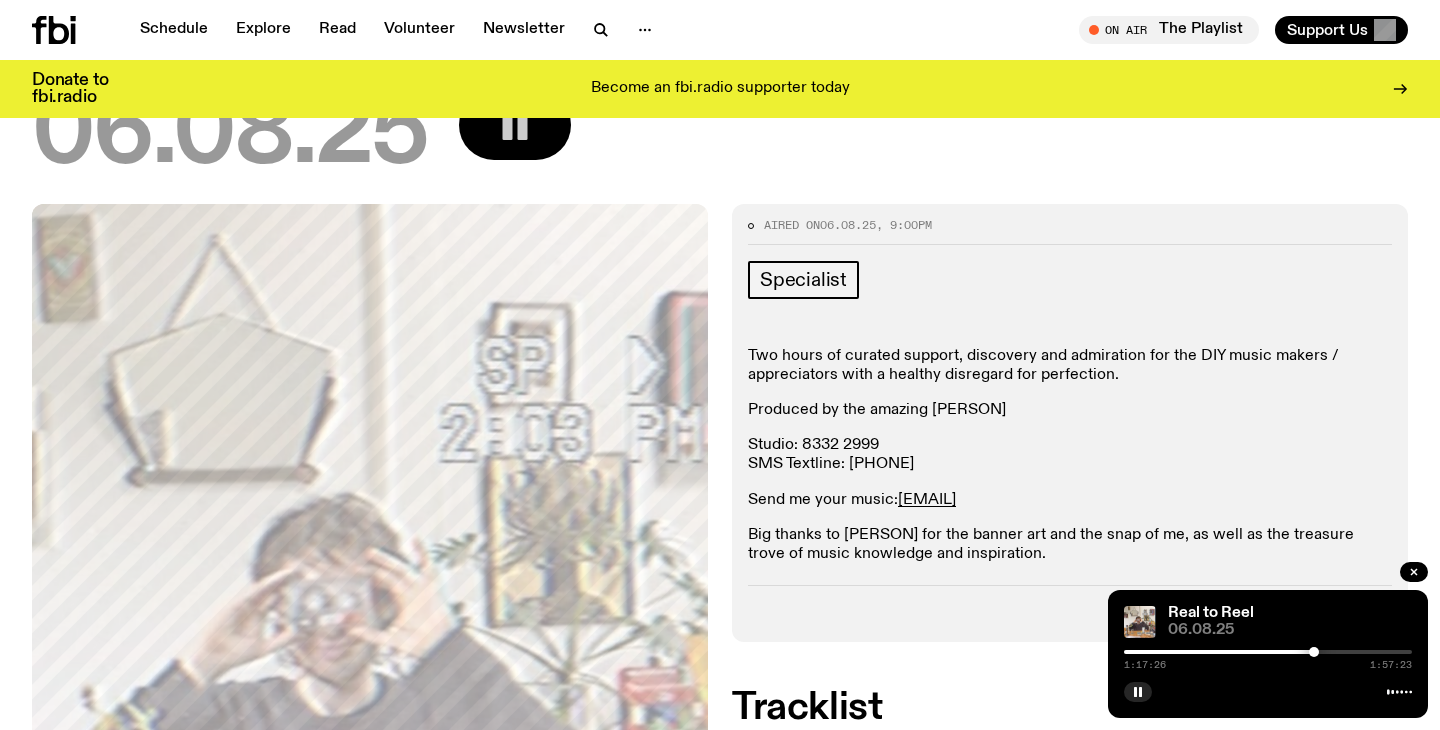 click at bounding box center (1314, 652) 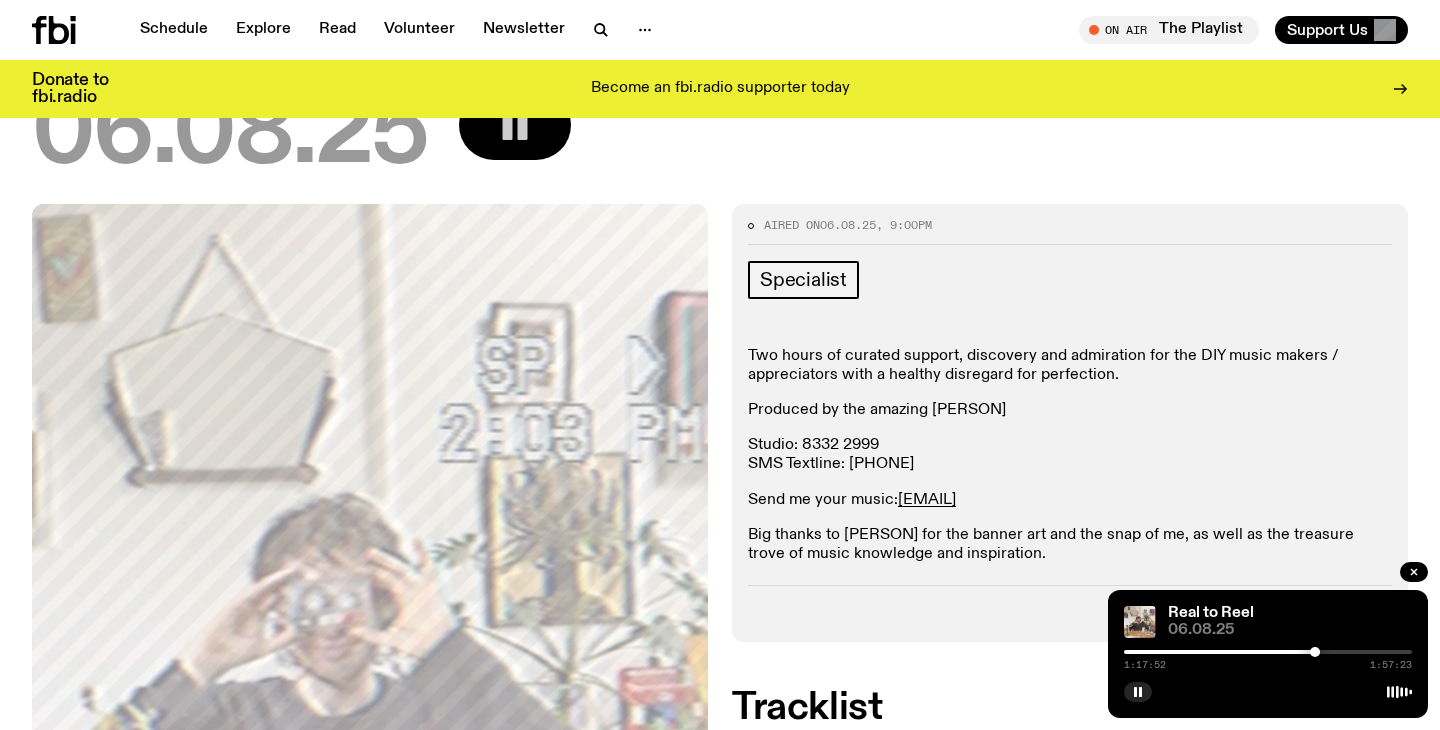 scroll, scrollTop: 0, scrollLeft: 0, axis: both 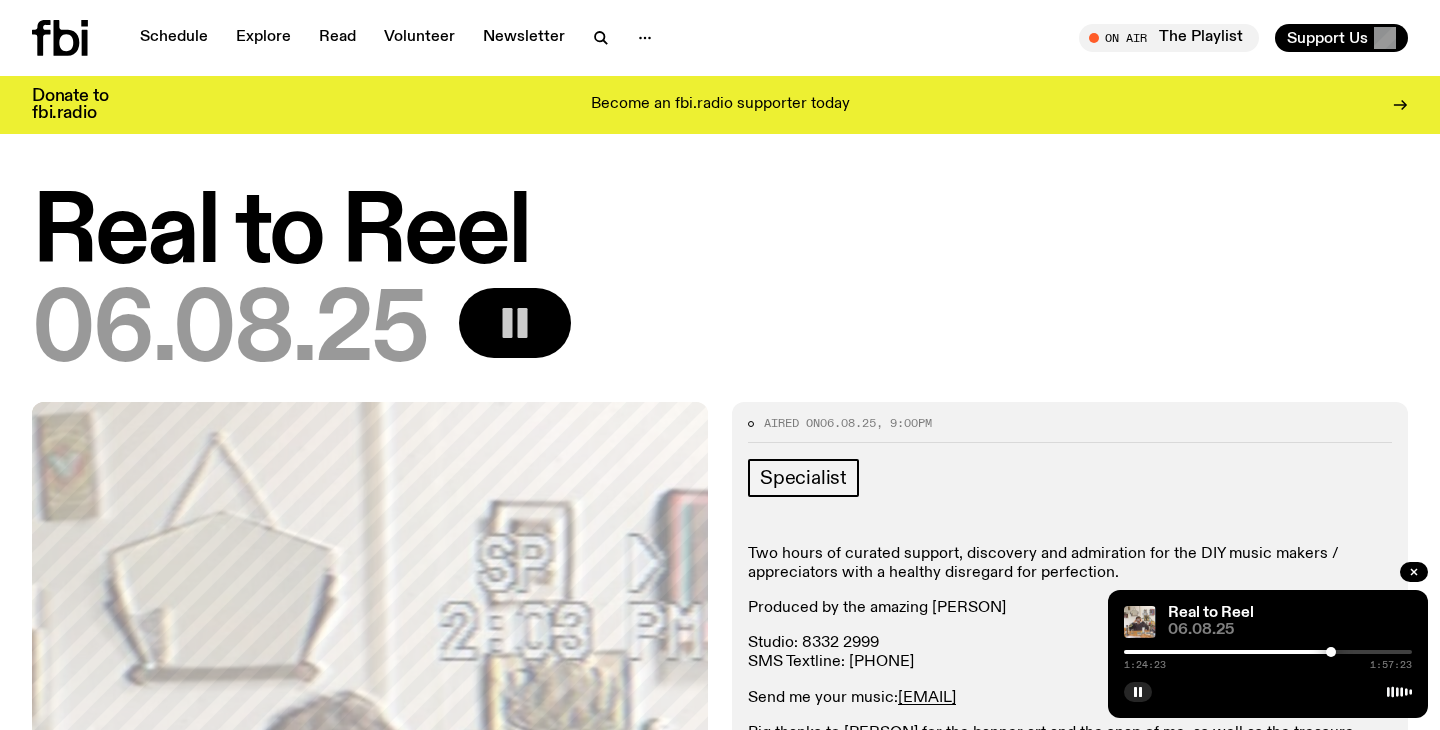 click on "06.08.25" at bounding box center (720, 333) 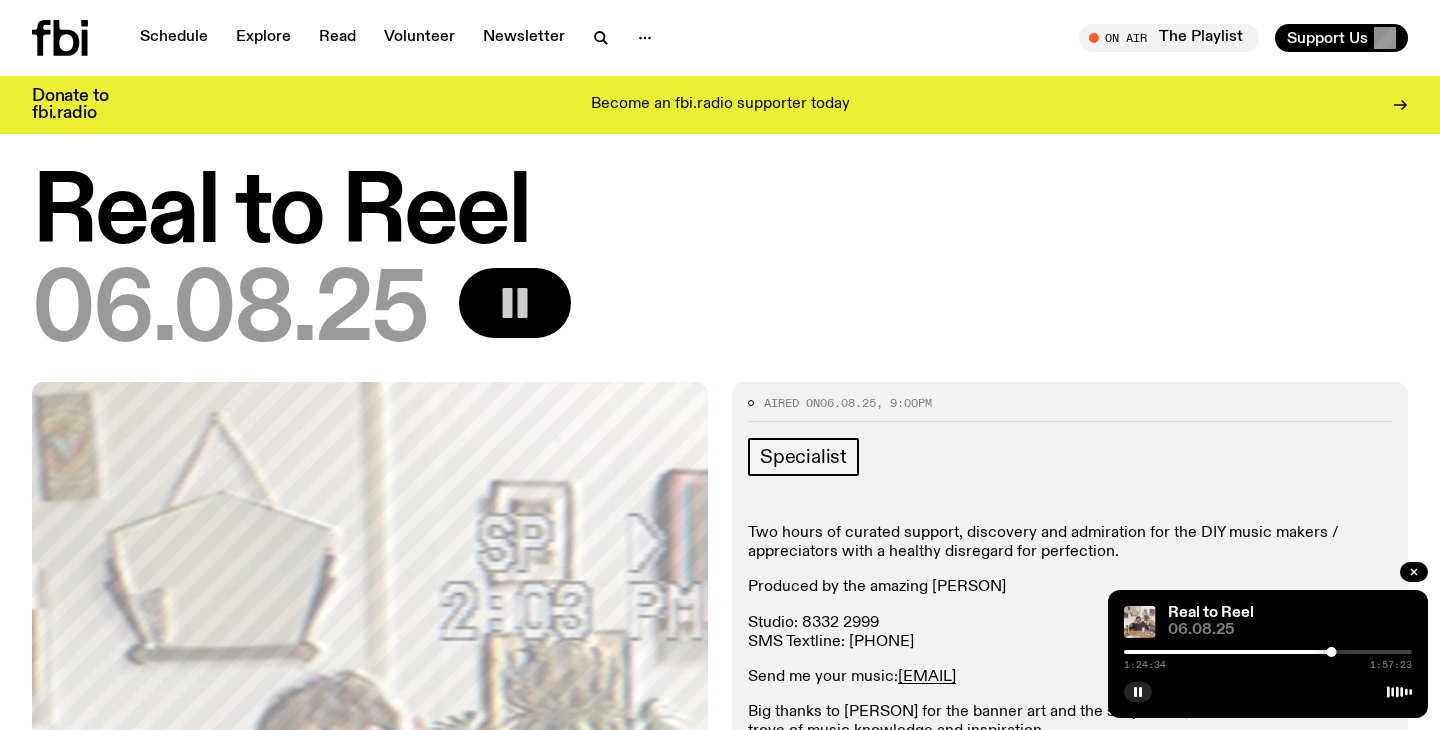 scroll, scrollTop: 0, scrollLeft: 0, axis: both 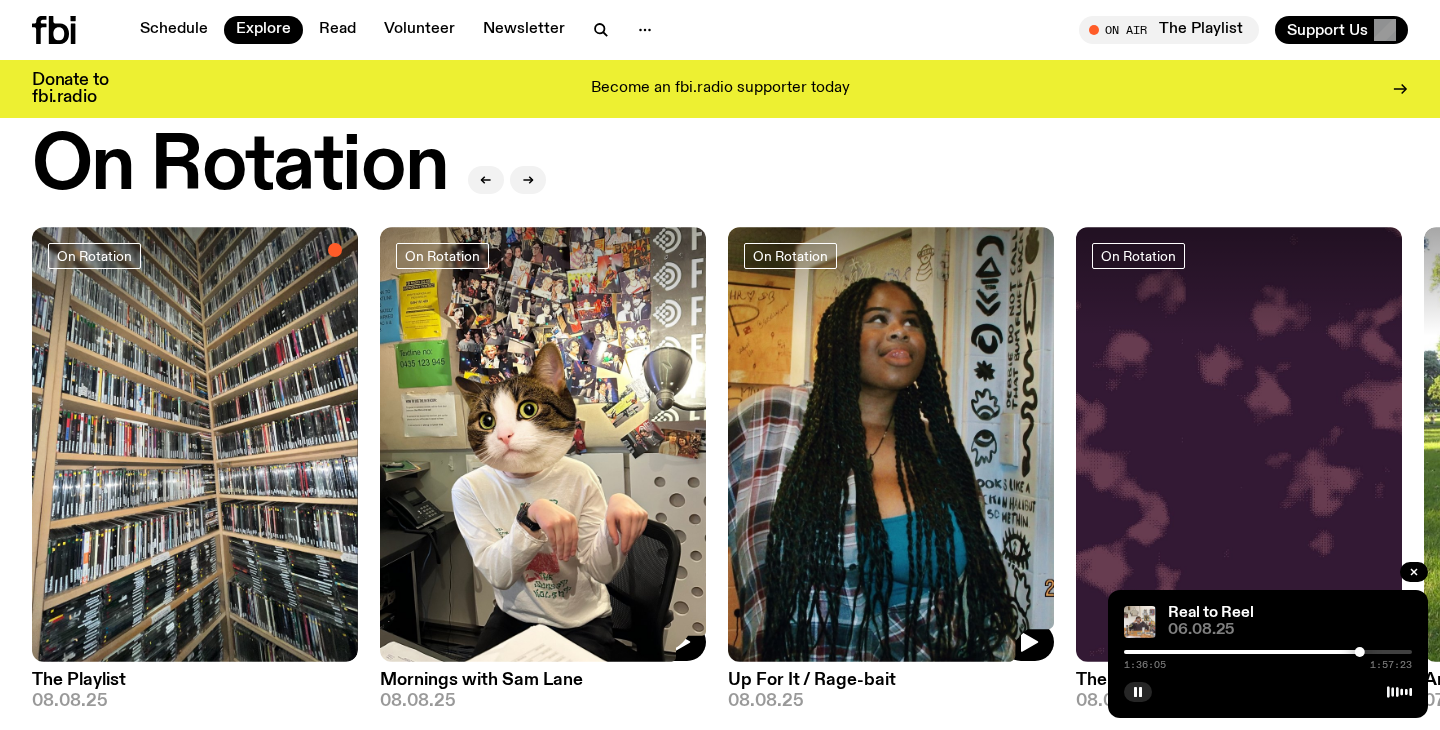 click 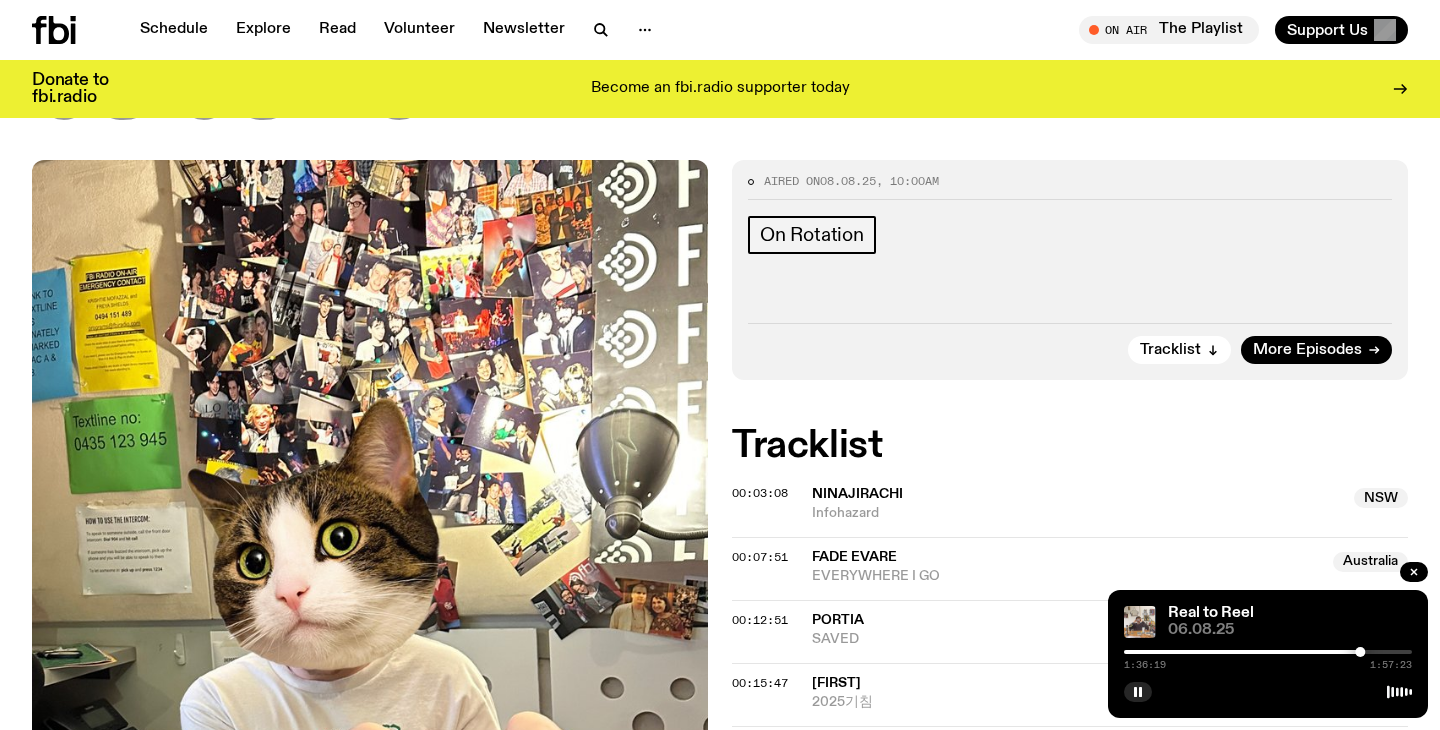 scroll, scrollTop: 232, scrollLeft: 0, axis: vertical 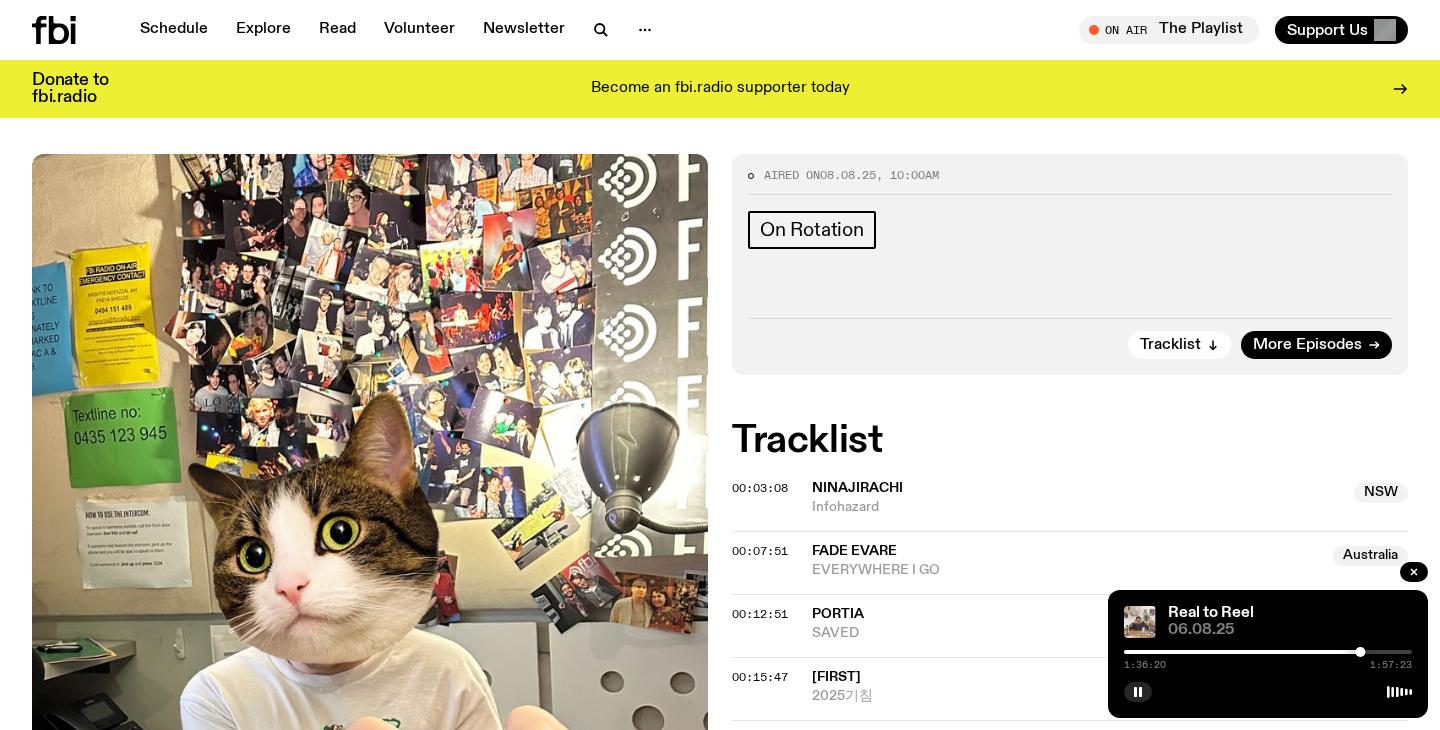 click on "Aired on  08.08.25 , 10:00am On Rotation Tracklist More Episodes" at bounding box center [1070, 264] 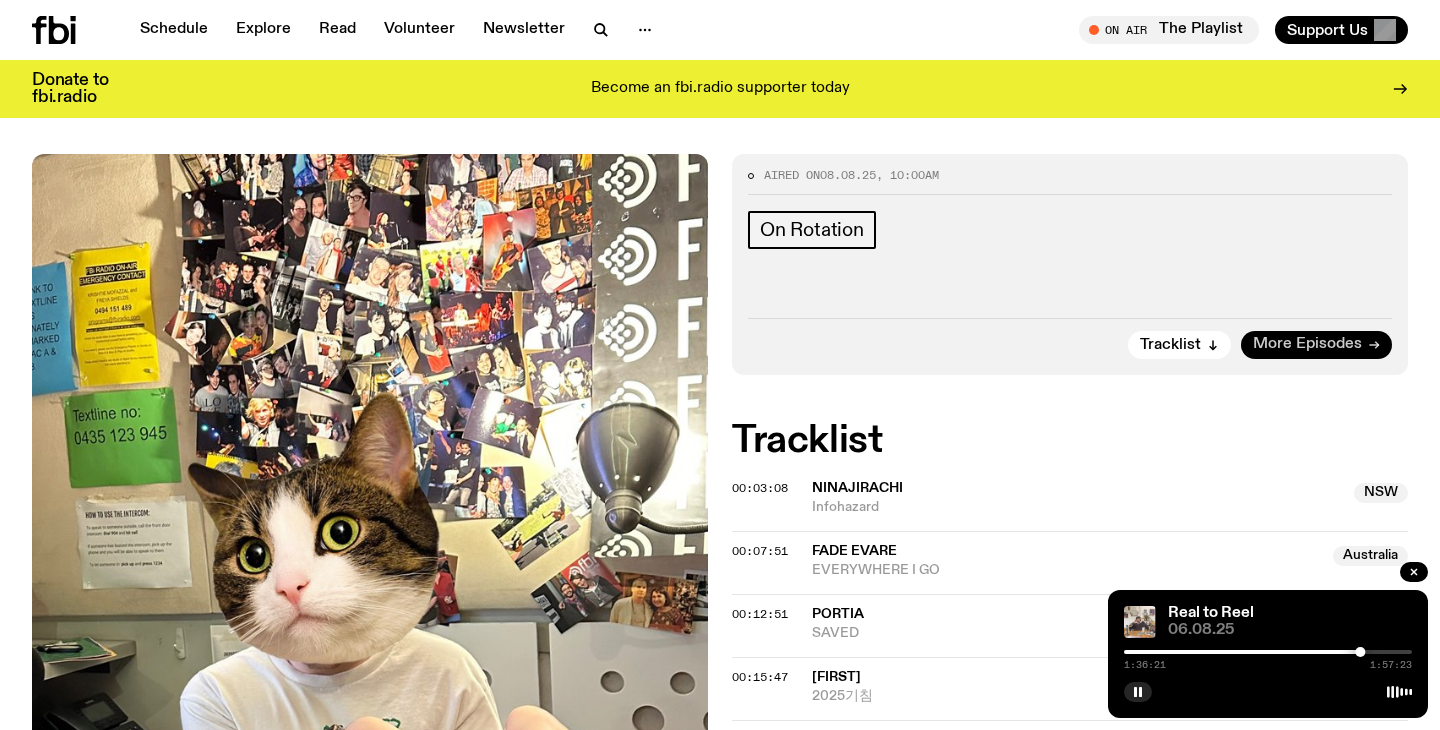 click on "More Episodes" at bounding box center [1307, 344] 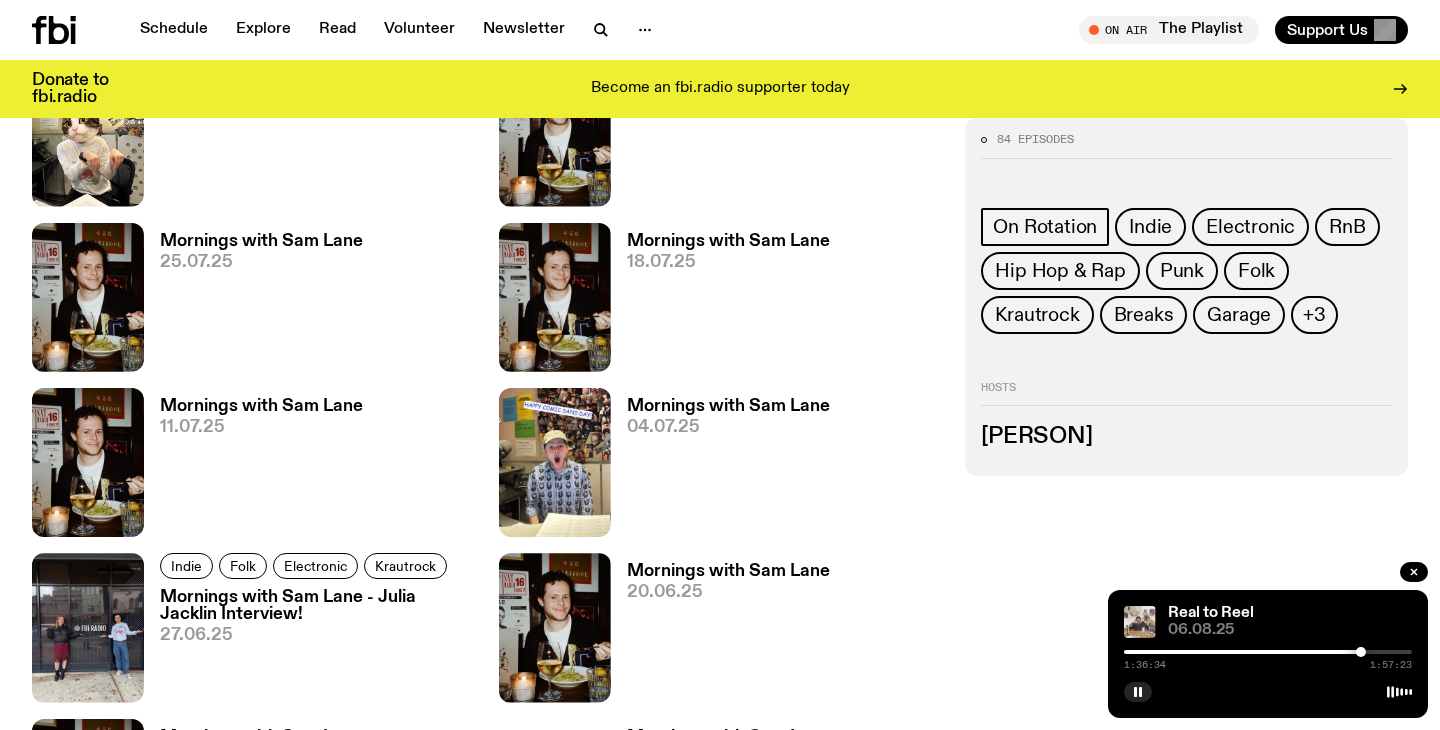 scroll, scrollTop: 1077, scrollLeft: 0, axis: vertical 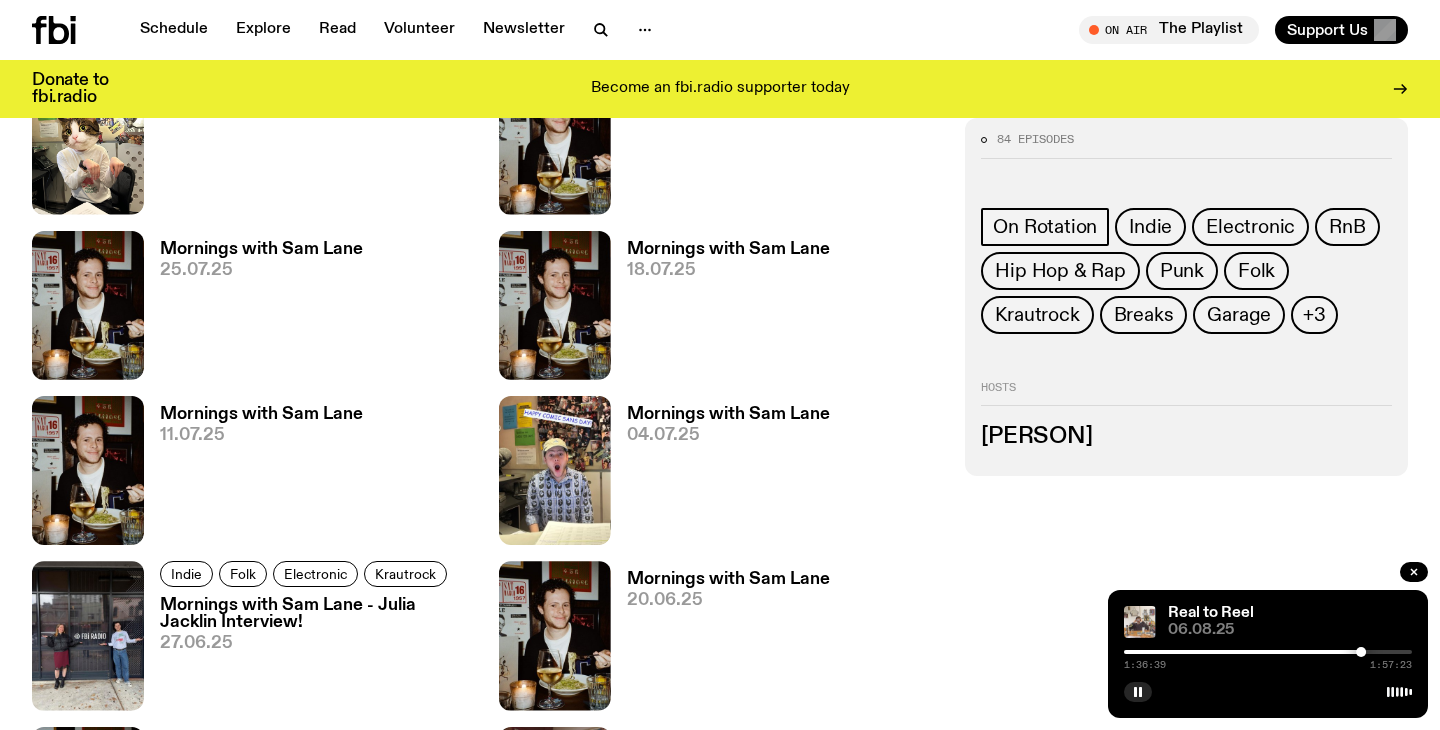 click on "25.07.25" at bounding box center [261, 270] 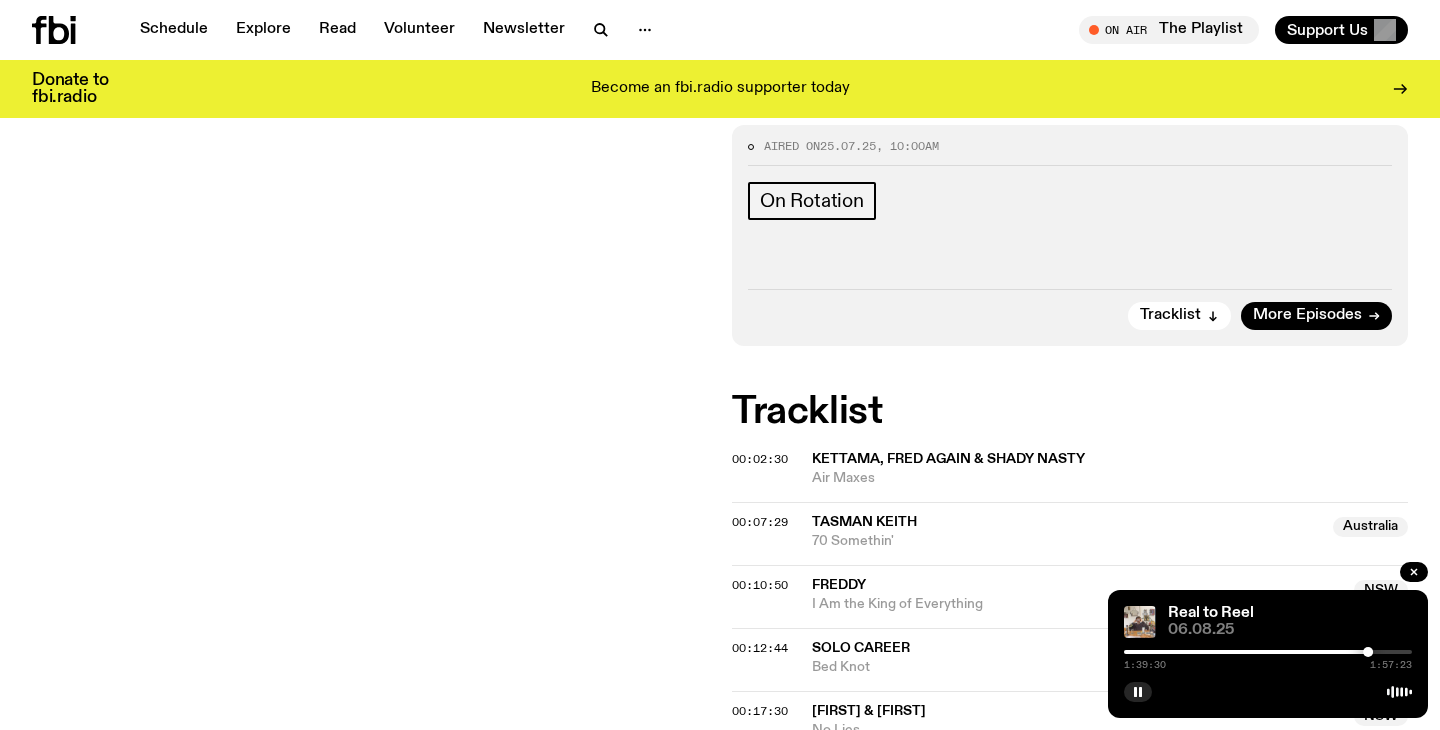 scroll, scrollTop: 299, scrollLeft: 0, axis: vertical 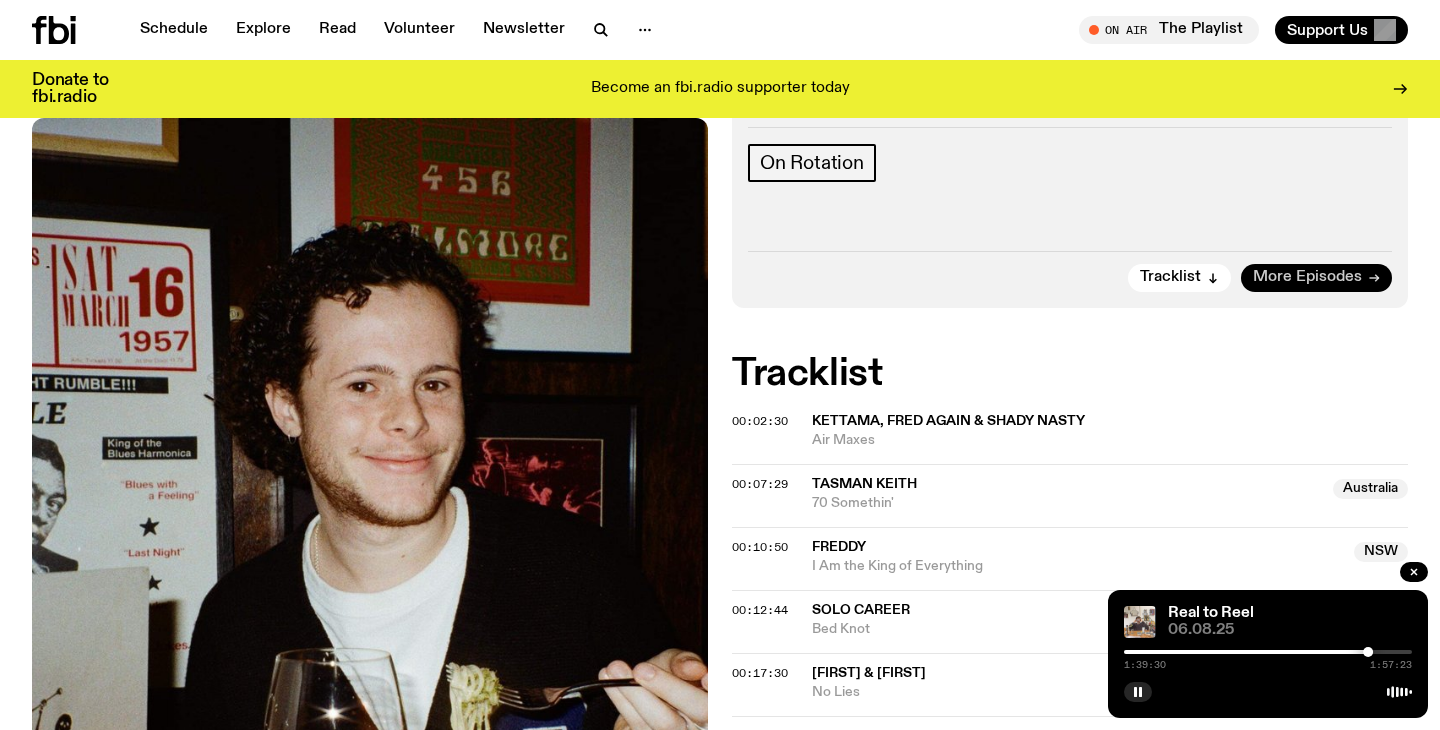 click on "More Episodes" at bounding box center [1307, 277] 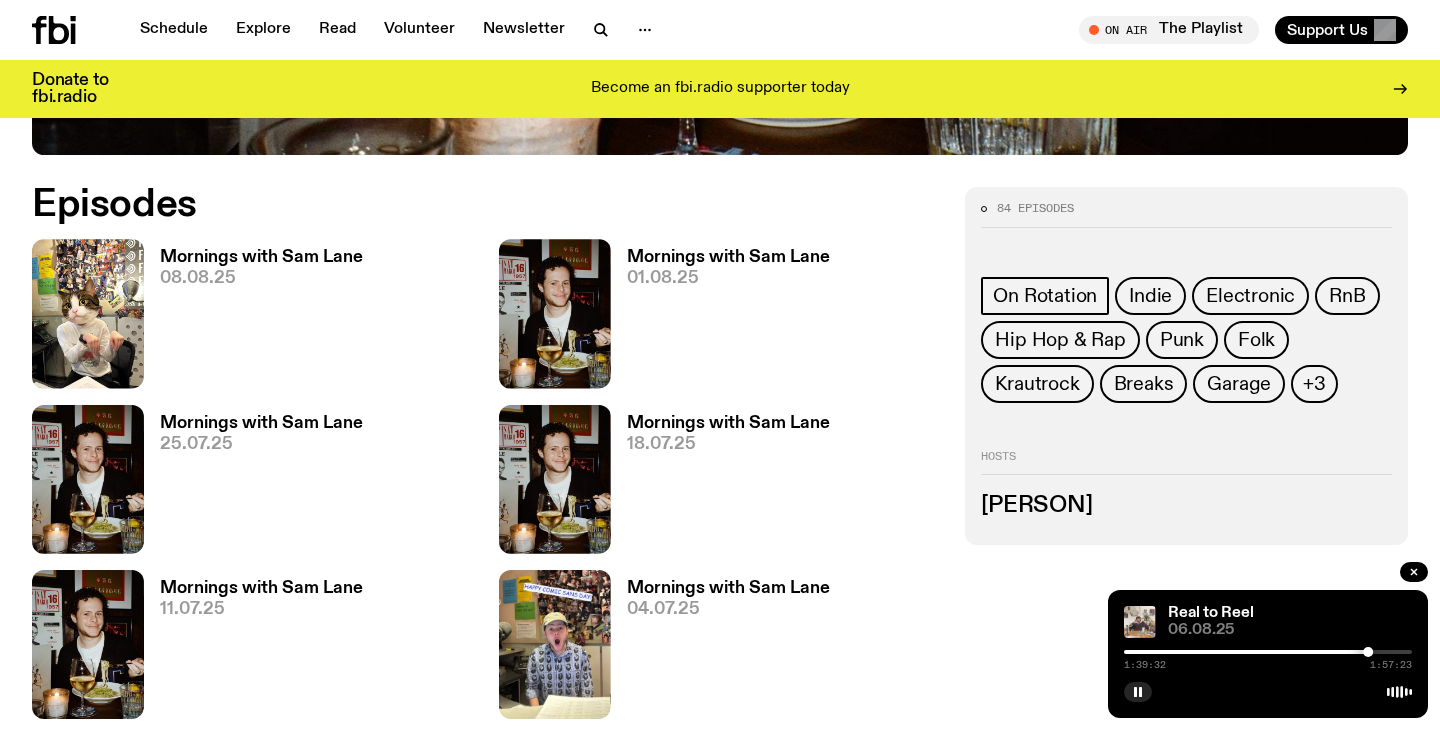 scroll, scrollTop: 1021, scrollLeft: 0, axis: vertical 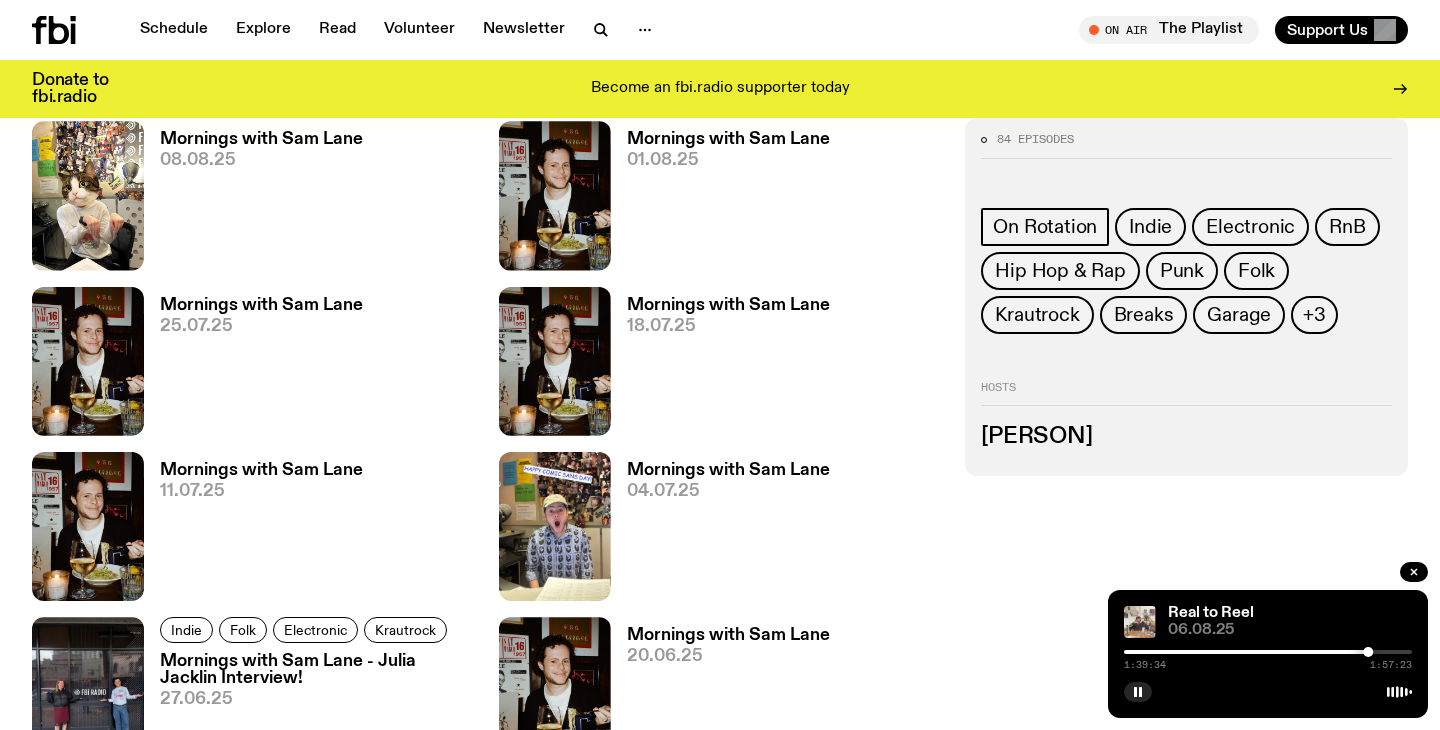 click on "Mornings with Sam Lane" at bounding box center (261, 470) 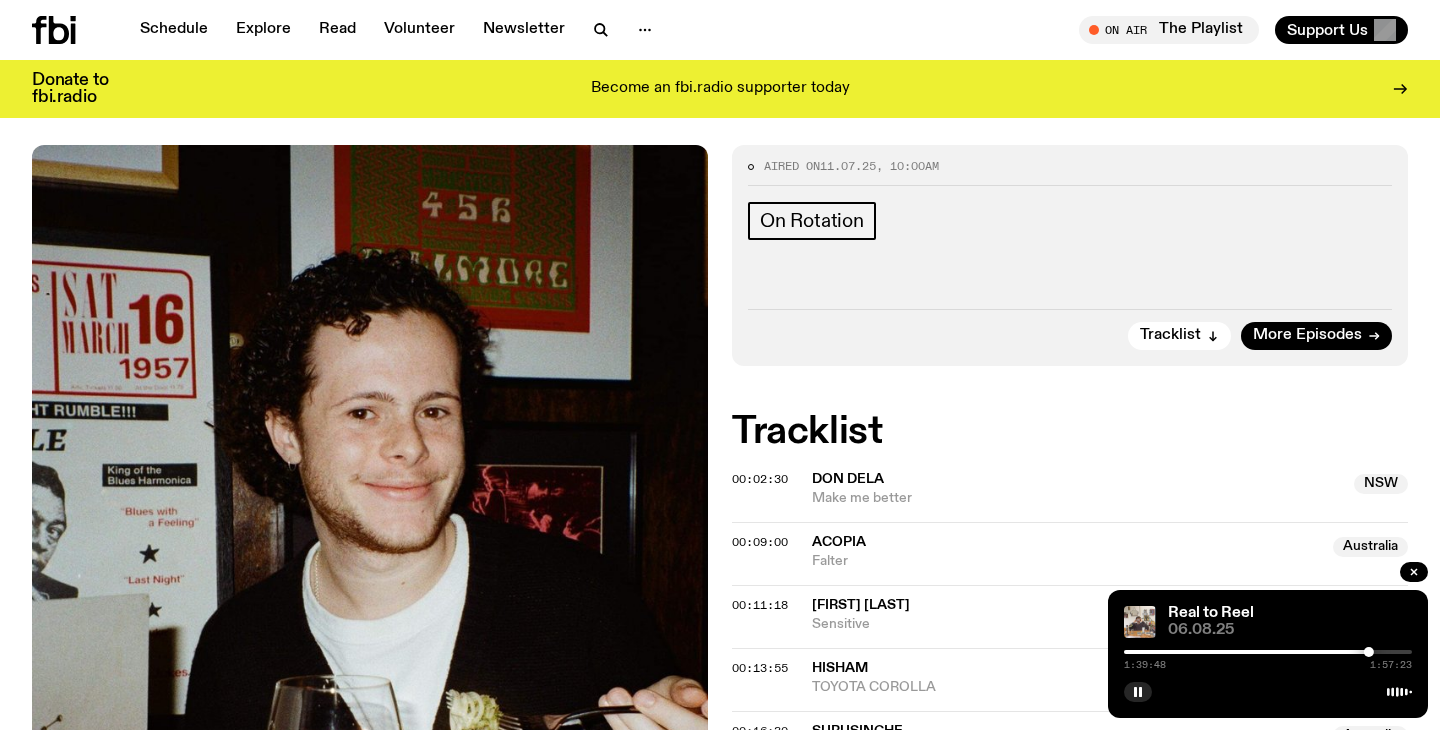 scroll, scrollTop: 267, scrollLeft: 0, axis: vertical 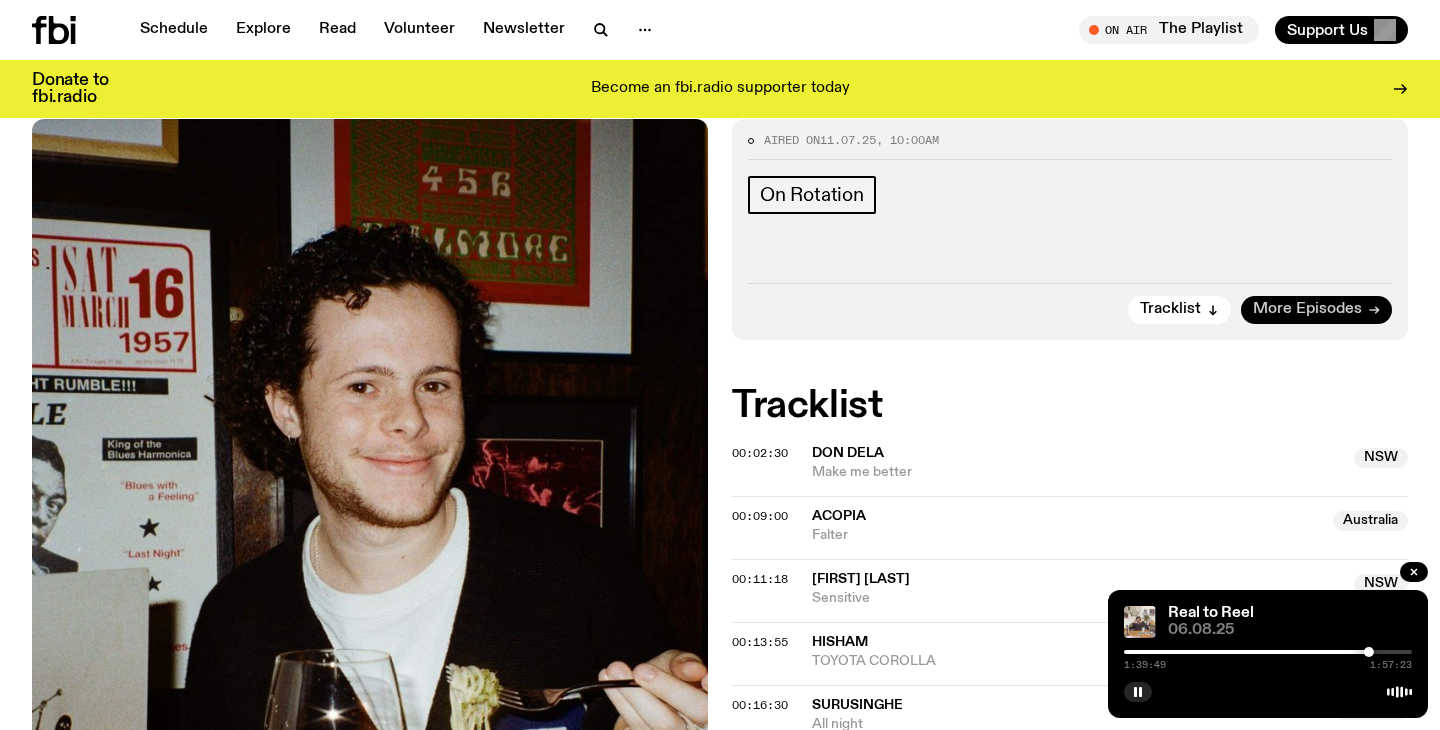 click on "More Episodes" at bounding box center (1316, 310) 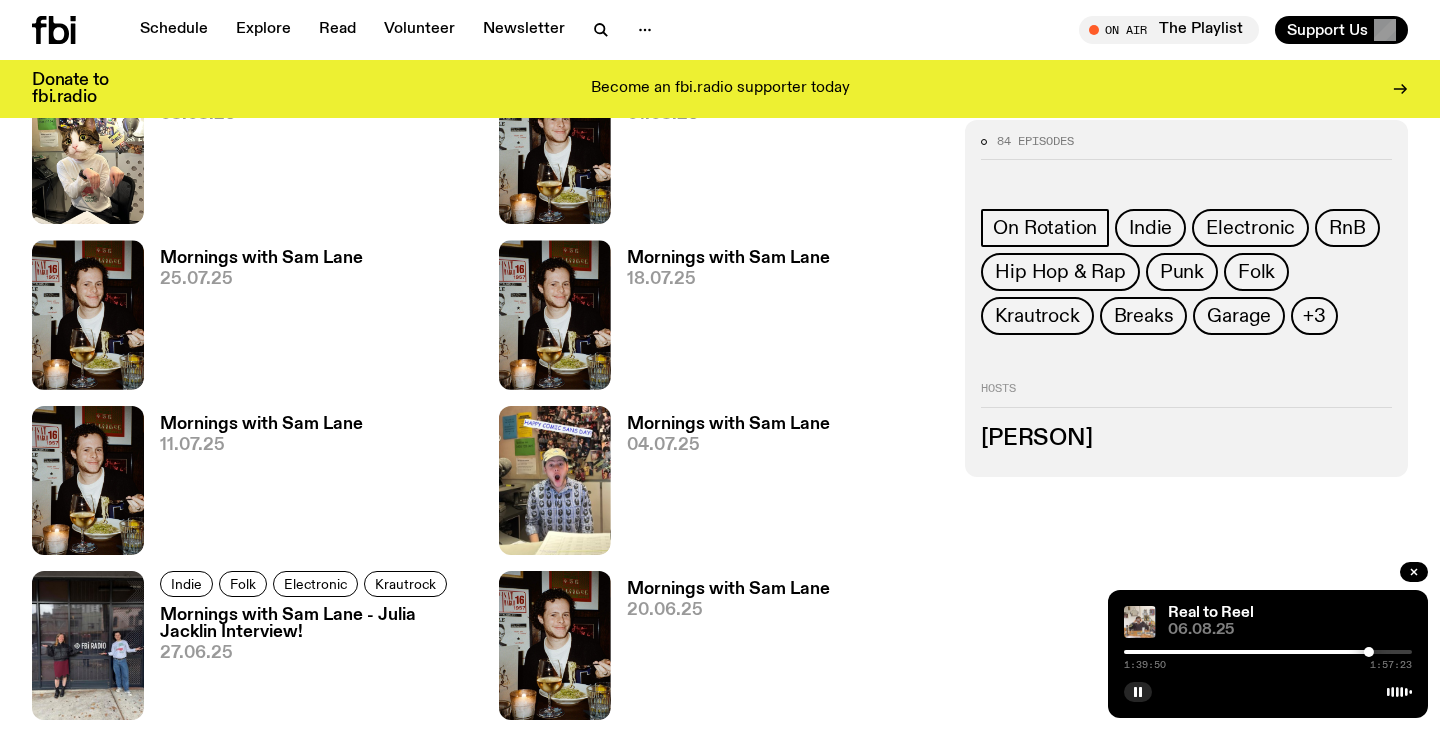 scroll, scrollTop: 1163, scrollLeft: 0, axis: vertical 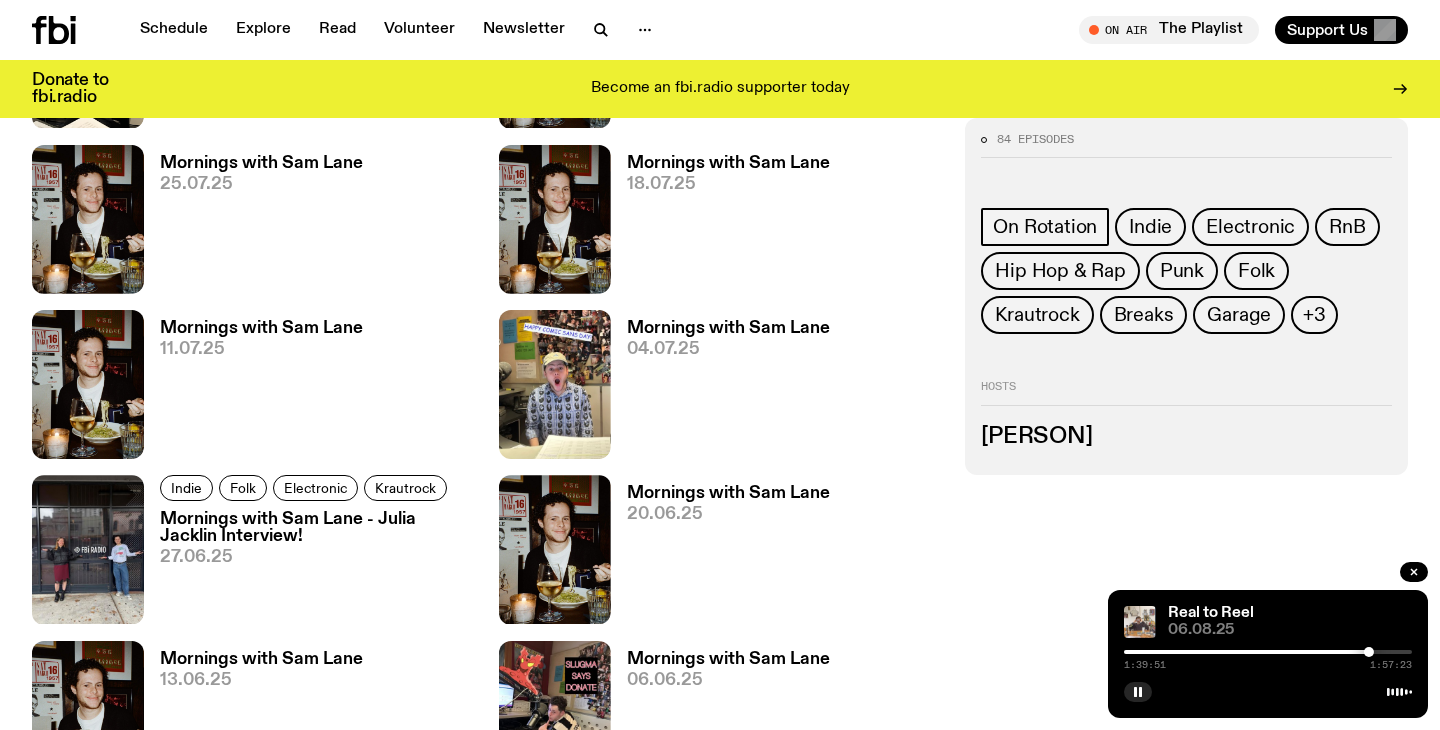 click on "Mornings with Sam Lane 20.06.25" at bounding box center [720, 549] 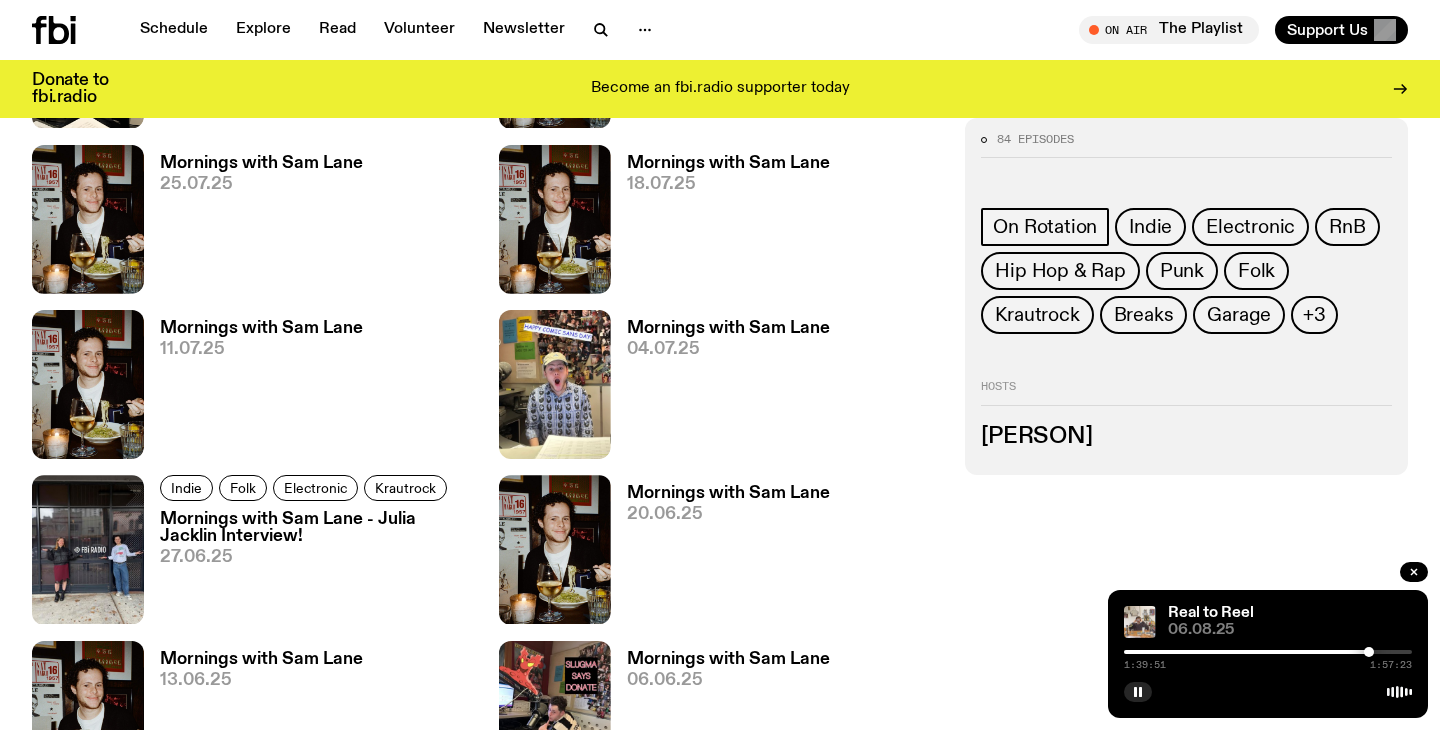 click on "Mornings with Sam Lane" at bounding box center [728, 493] 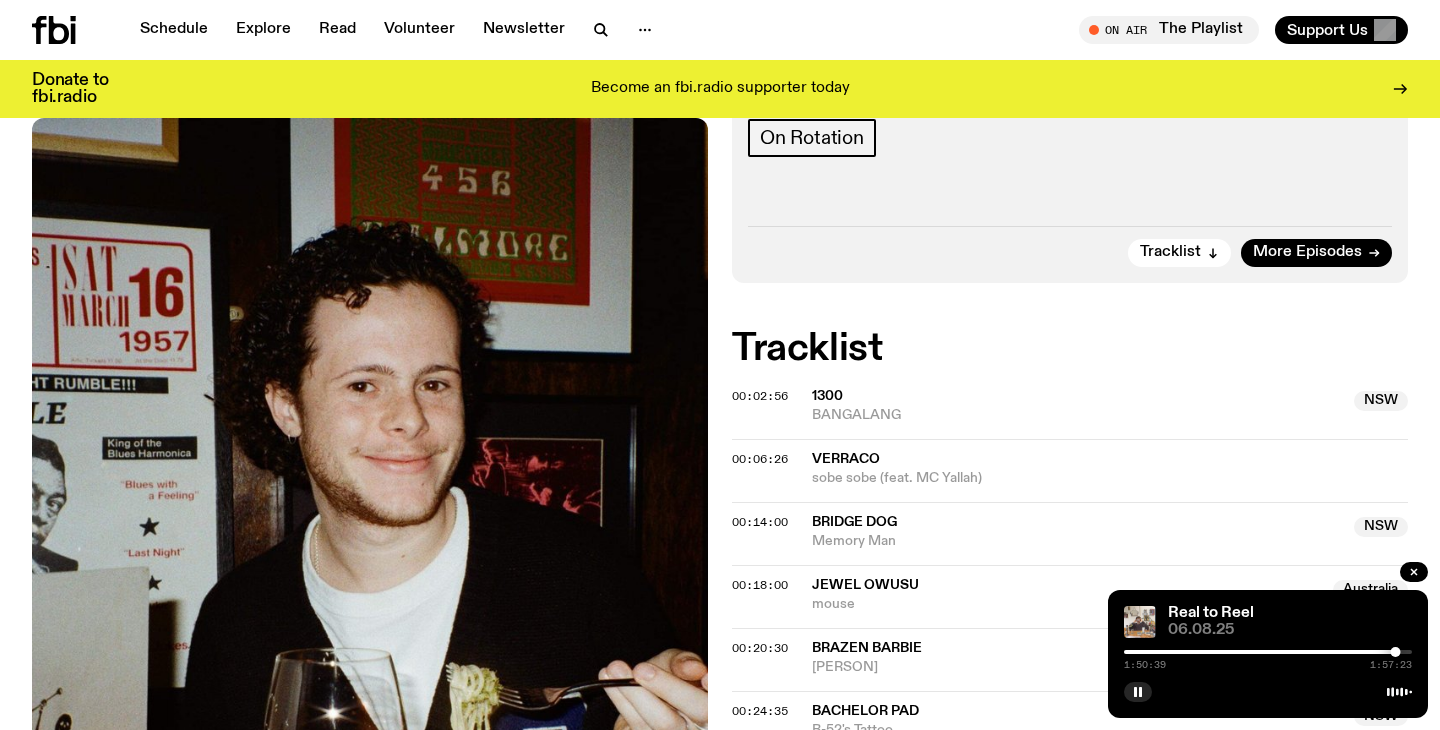 scroll, scrollTop: 0, scrollLeft: 0, axis: both 